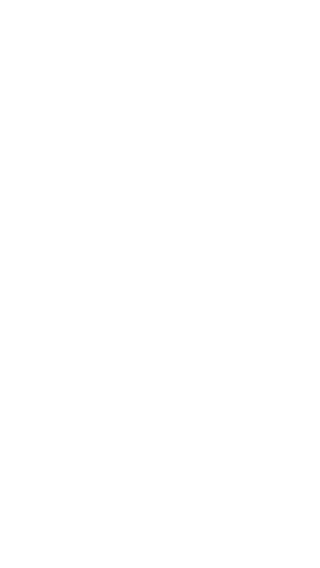 click at bounding box center [160, 284] 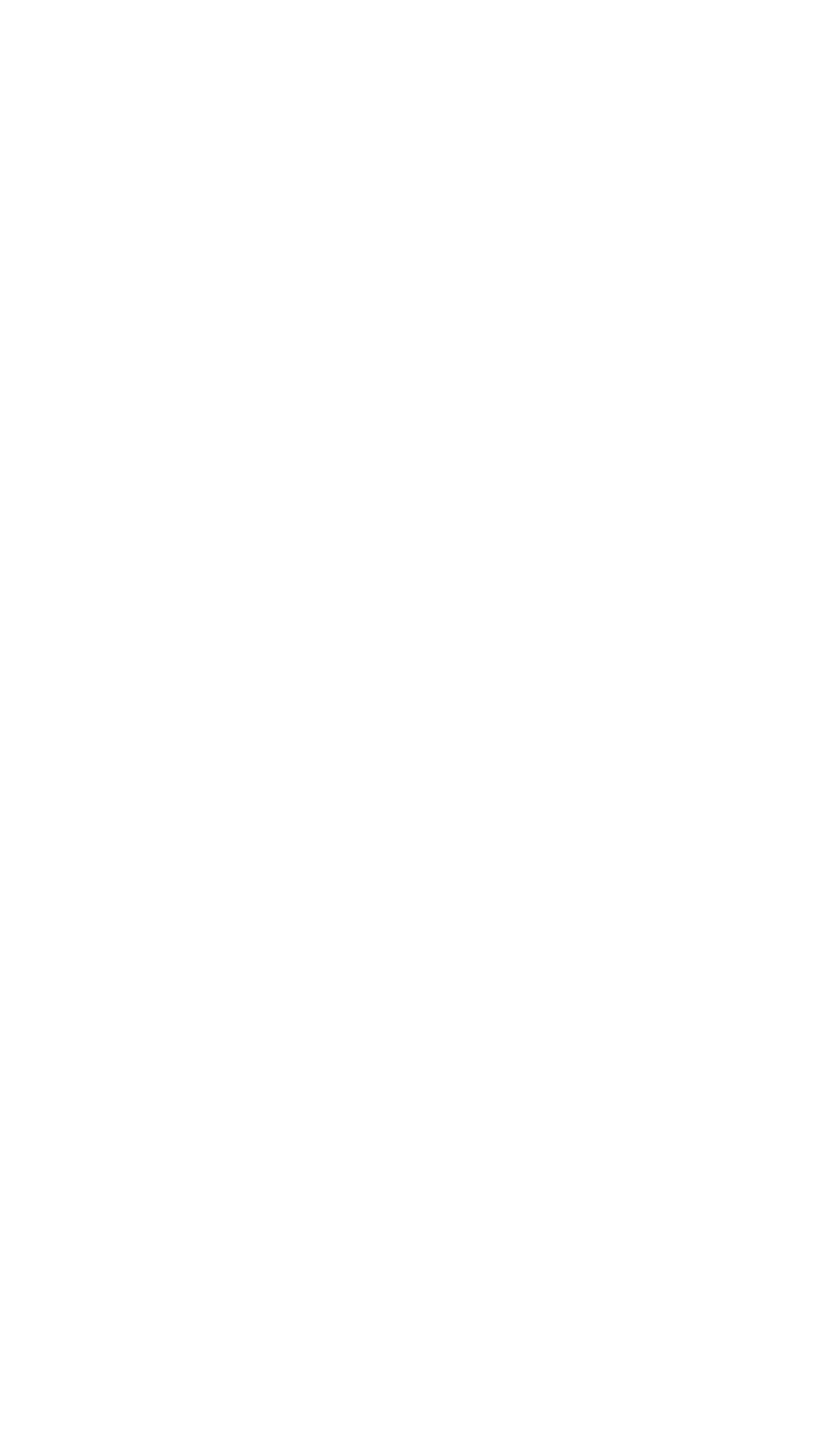 scroll, scrollTop: 0, scrollLeft: 0, axis: both 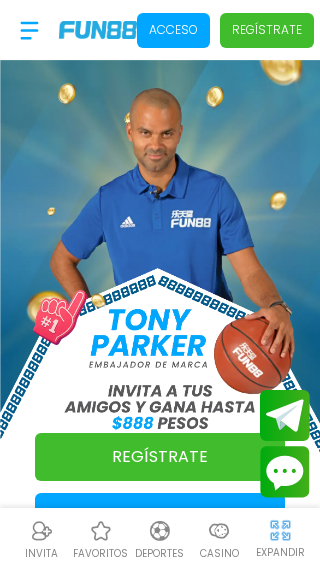 click on "Acceso" at bounding box center [173, 30] 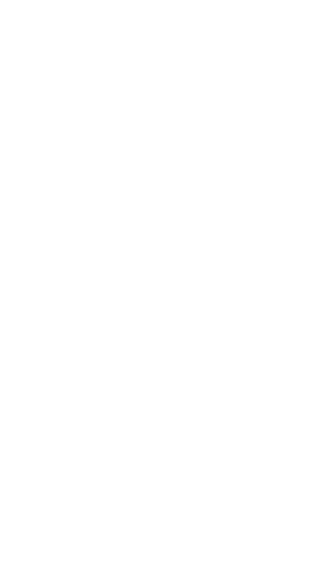click on "Acceso Regístrate Regístrate Acceso Regístrate Acceso Regístrate Acceso Regístrate Acceso Regístrate Acceso Apuestas deportivas en vivo y juegos de casino en línea en Mexico Apuestas Deportivas Slots Mesas en Vivo Regístrate Acceso ¿POR QUÉ JUGAR JUEGOS DE CASINO CON FUN88? +15 Años de Experiencia Lideres en Latino America FUN88 comprende tu pasión por el deporte y celebra la experiencia de ser un ganador contigo. Programa de Lealtad Cashback y muchos otros beneficios Recompensas exclusivas, cashback y sorpresas solo para ti Nuestros Ganadores Celebramos con ellos Los cracks del juego merecen aplausos ¡y premios! Atención al cliente 24/7 Te apoyamos en cada jugada, 24/7 y sin perder el ritmo Fácil, rápido y seguro Tus pagos en 20 Minutos Apuestas fáciles, retiros rápidos y total seguridad en cada jugada Regístrate Acceso LOS MEJORES JUEGOS DE CASINO EN LÍNEA PARA JUGAR Joker's Jewels Gold Party Cosmic Cash Sugar Rush Acceso" at bounding box center [160, 284] 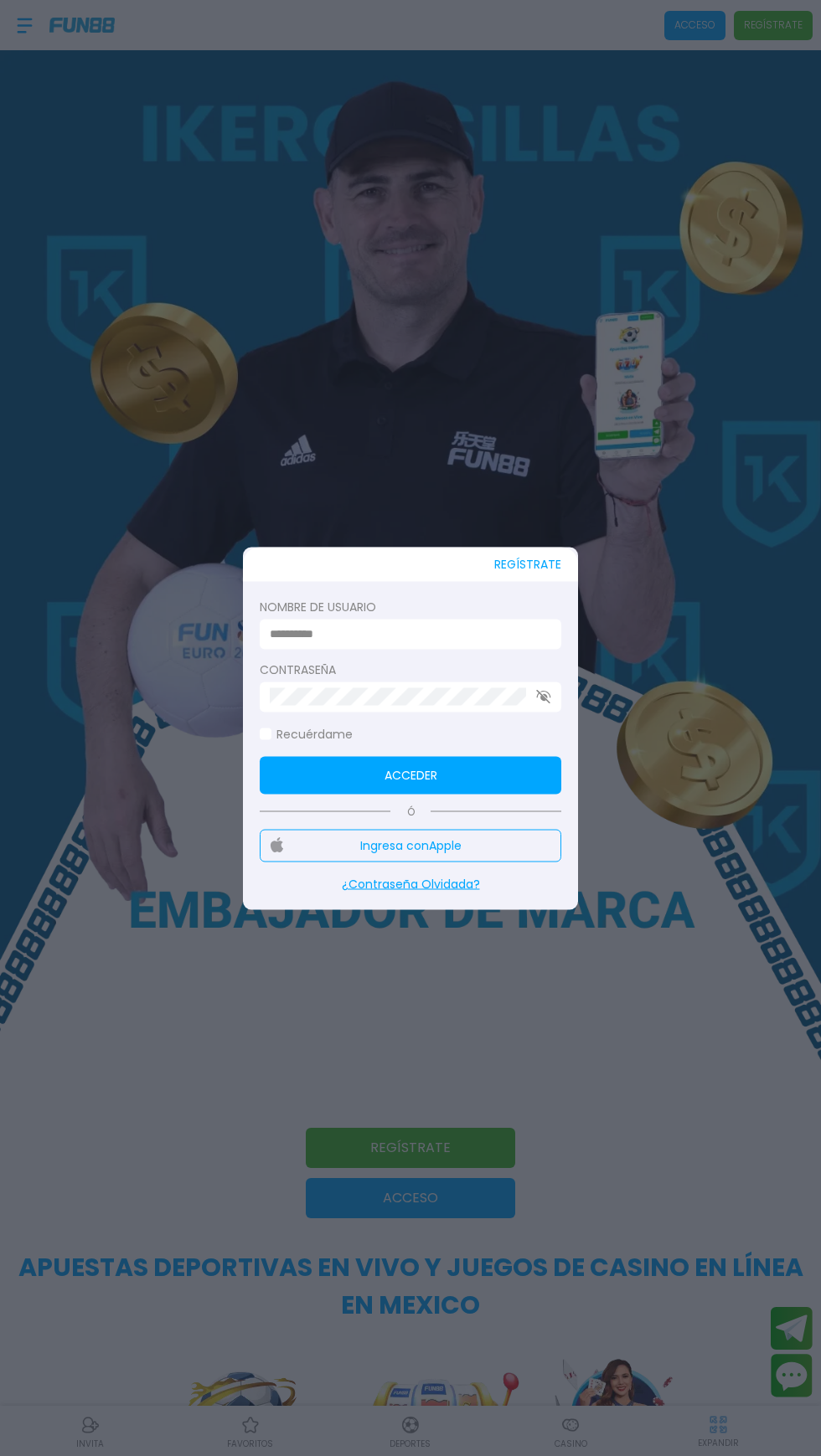 click at bounding box center (405, 634) 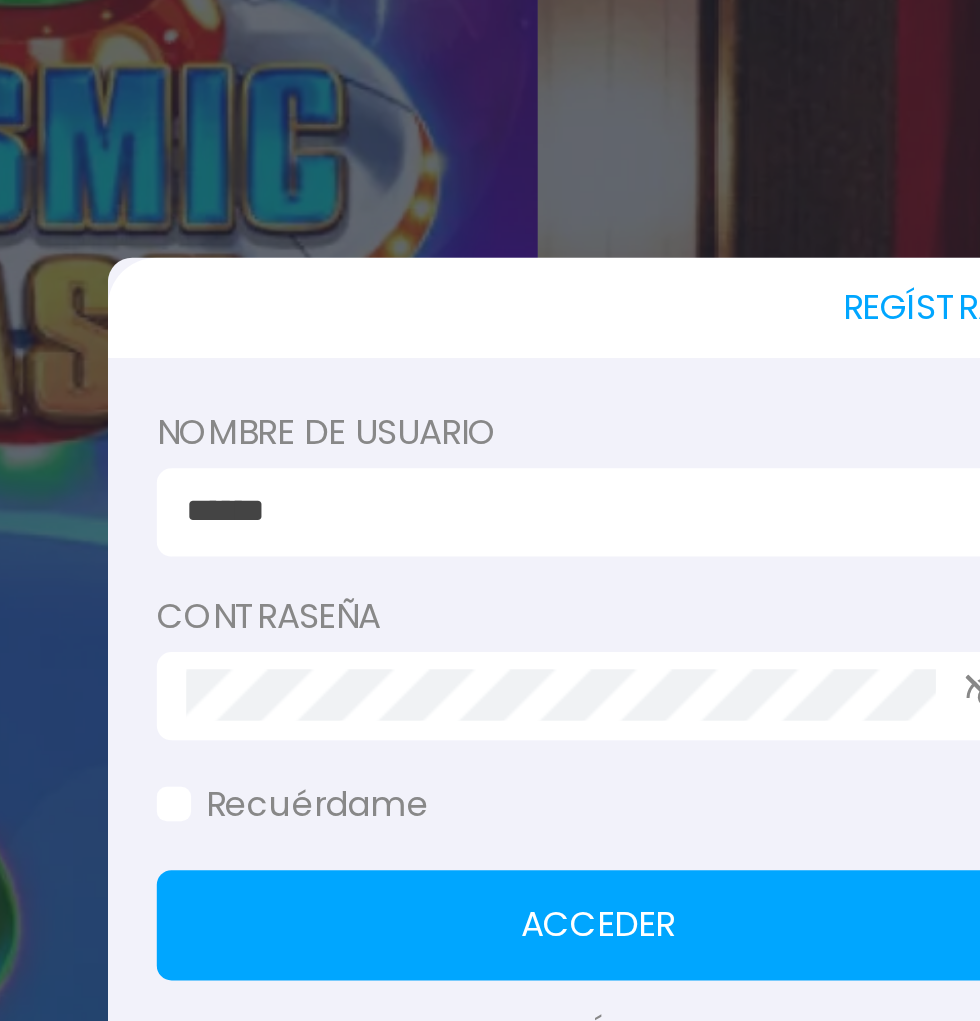 type on "******" 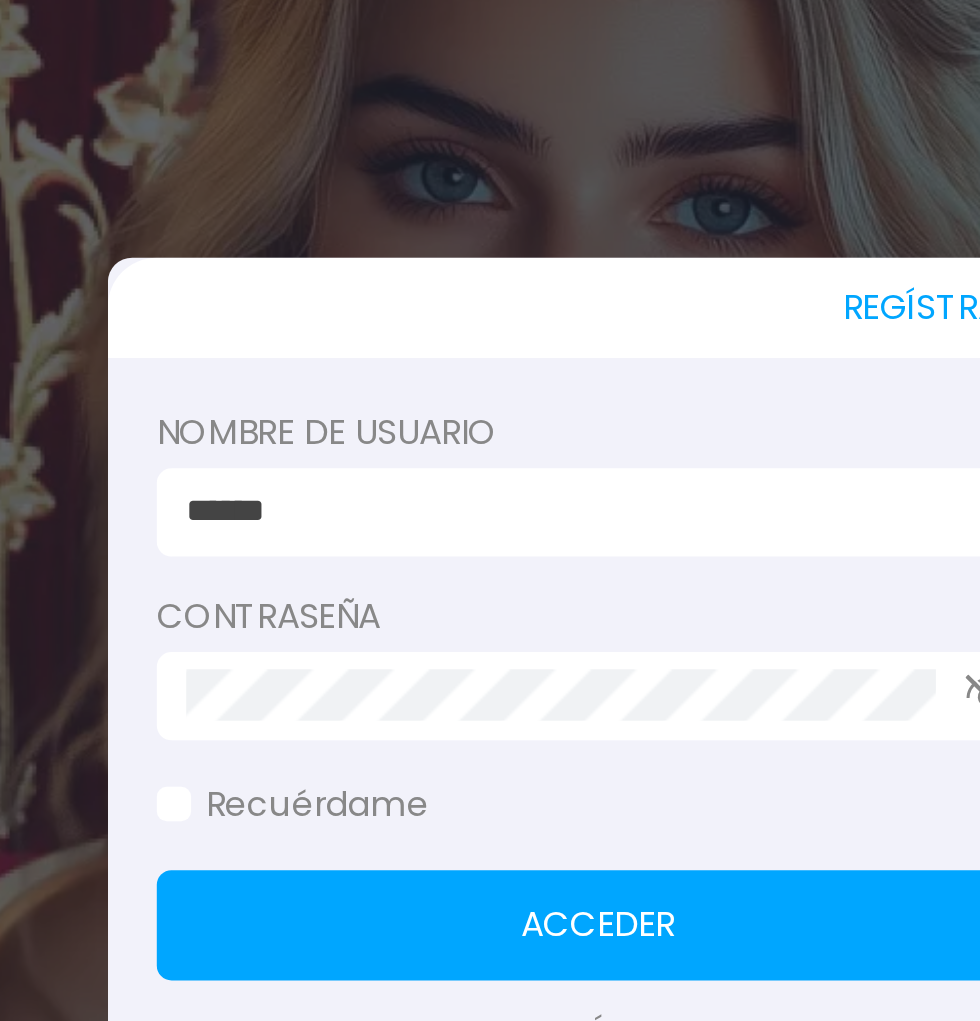 click on "Contraseña" at bounding box center [490, 440] 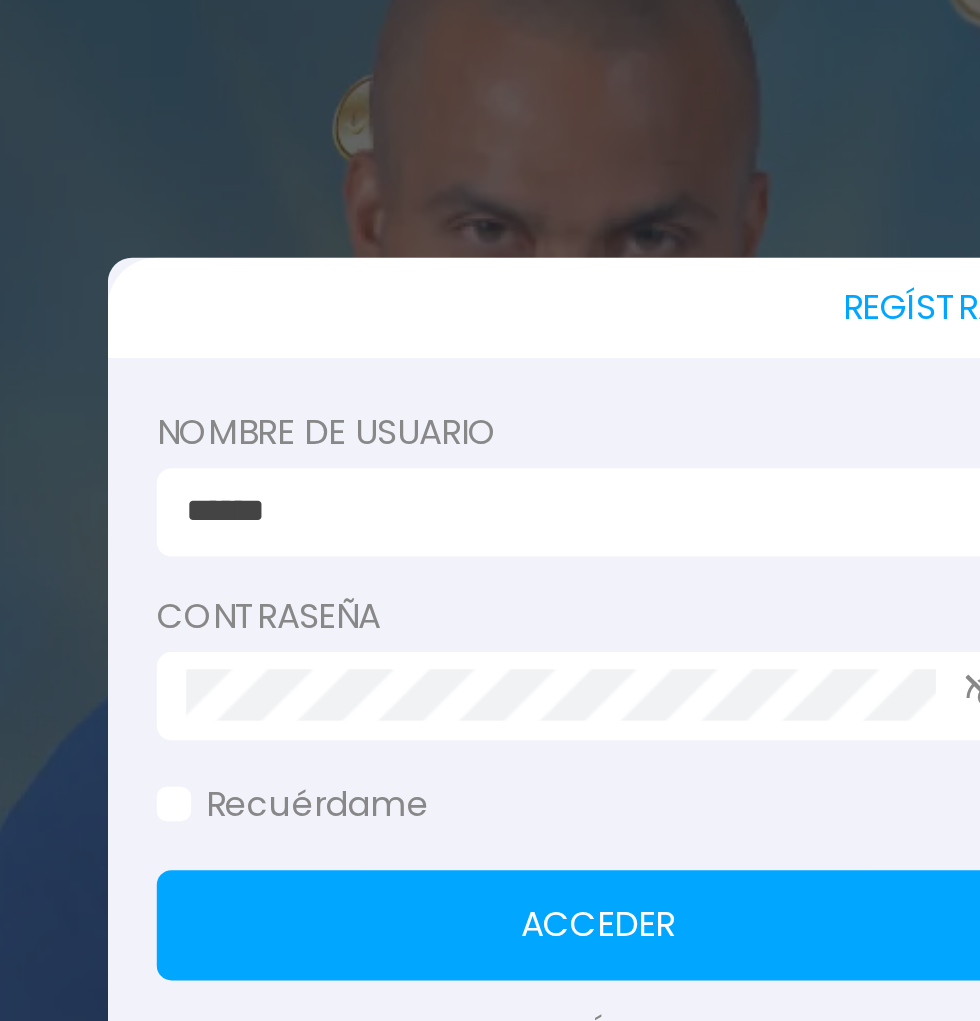 click on "Acceder" at bounding box center [490, 566] 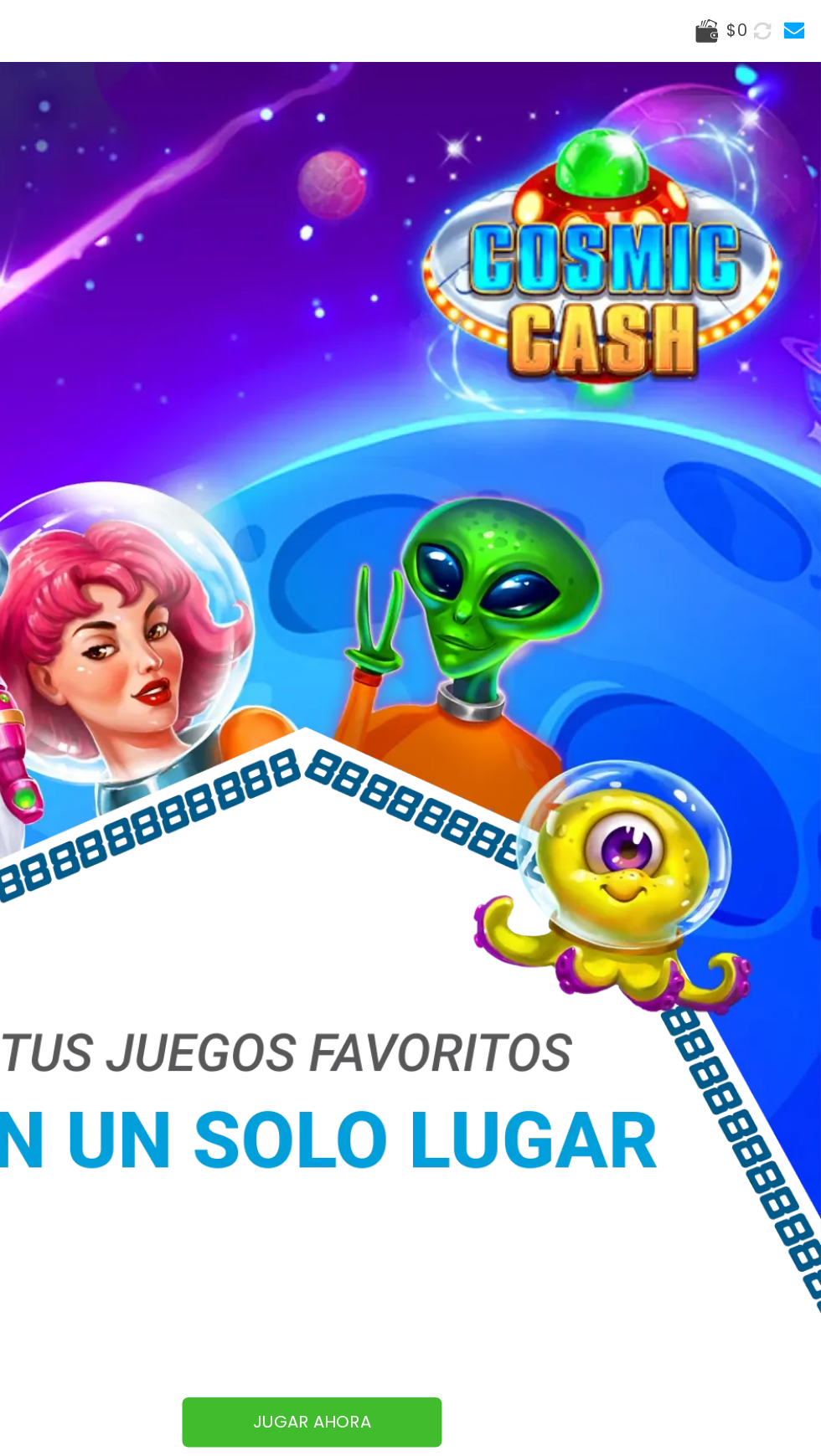 click at bounding box center (410, 618) 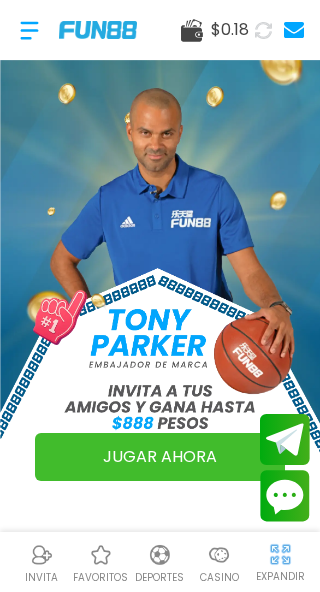 click at bounding box center [29, 30] 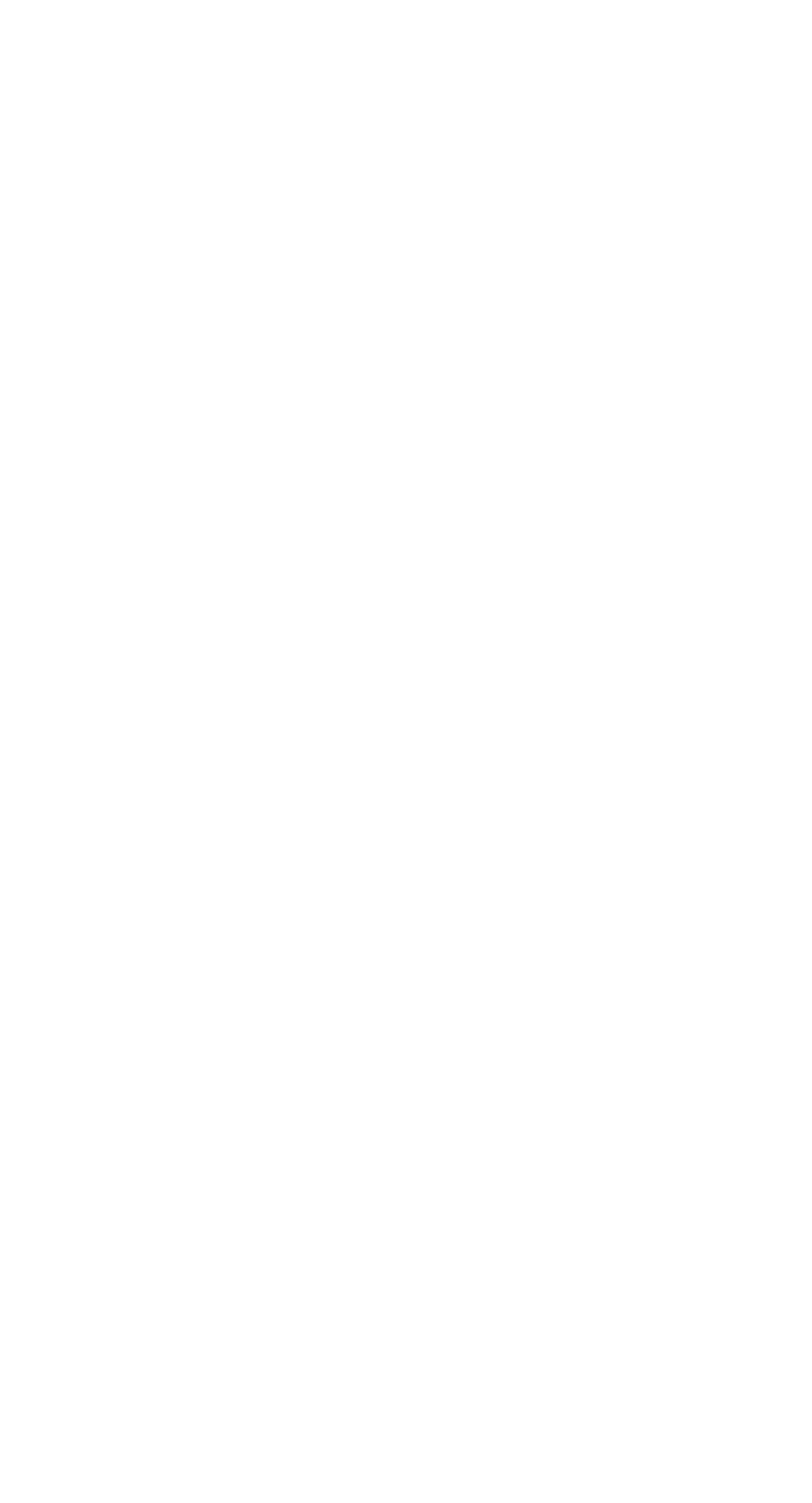 scroll, scrollTop: 0, scrollLeft: 0, axis: both 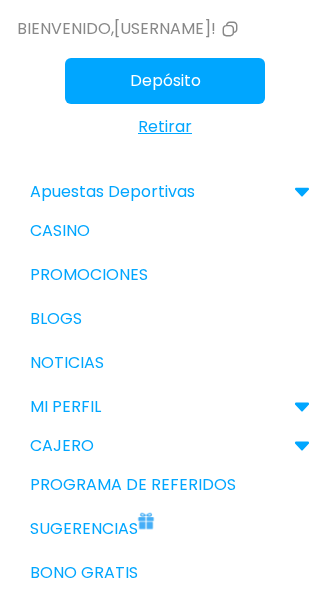 click on "Patrocinadoras" at bounding box center (165, 706) 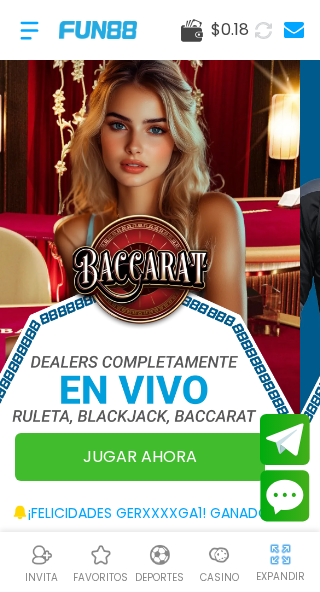 click at bounding box center (98, 29) 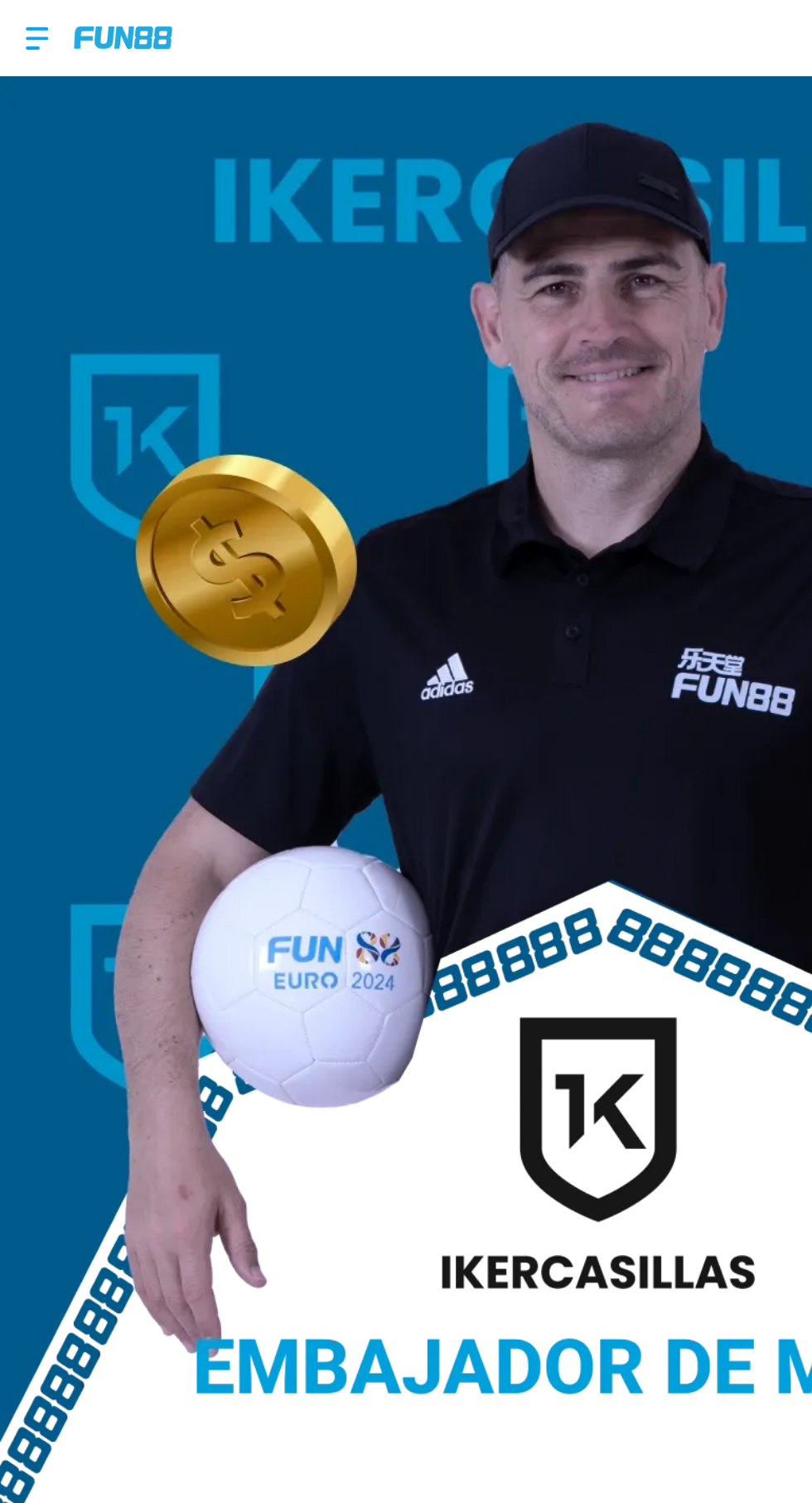 click at bounding box center (24, 25) 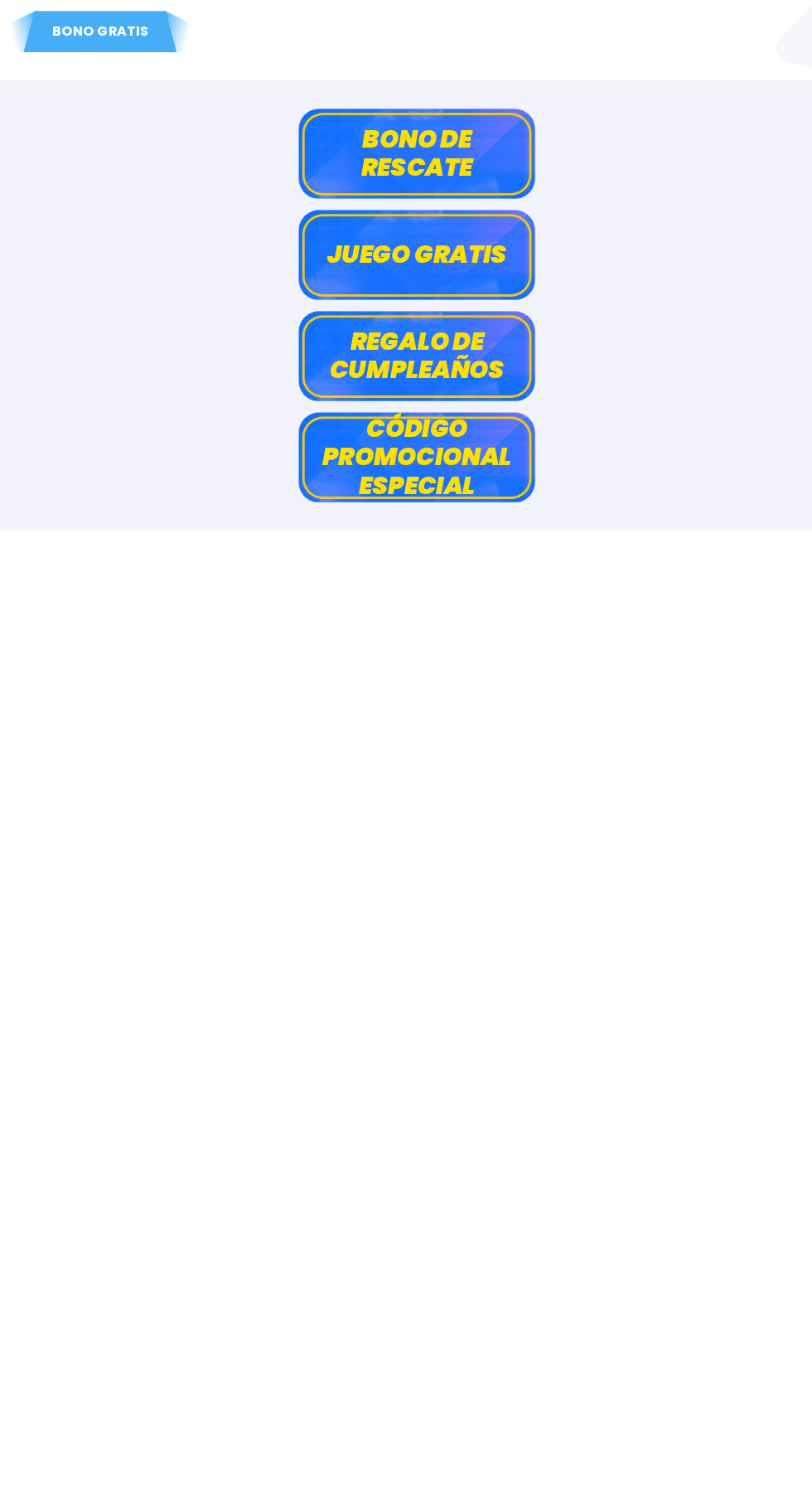 click on "Juego gratis" at bounding box center [406, 223] 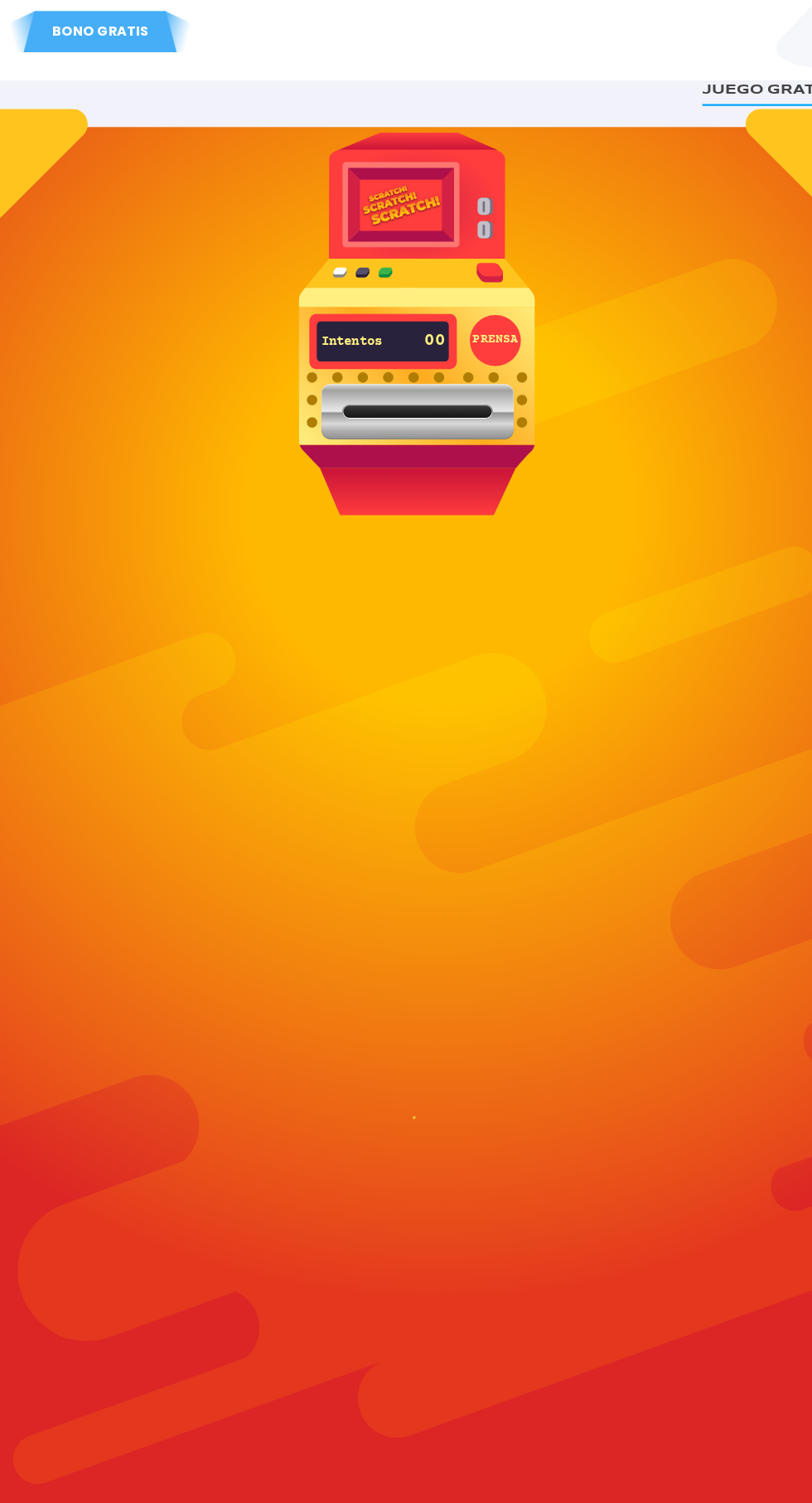 click on "PRENSA Intentos 00 Los miembros que hayan realizado al menos un depósito exitoso en el último mes pueden obtener el BONO DE RASCA Y GANA GRATIS mensual del nivel correspondiente del mes anterior el día 1 de cada mes. (El bono de raspa y gana gratis mensual se puede retirar 1 vez en la facturación) Términos y condiciones" at bounding box center (406, 830) 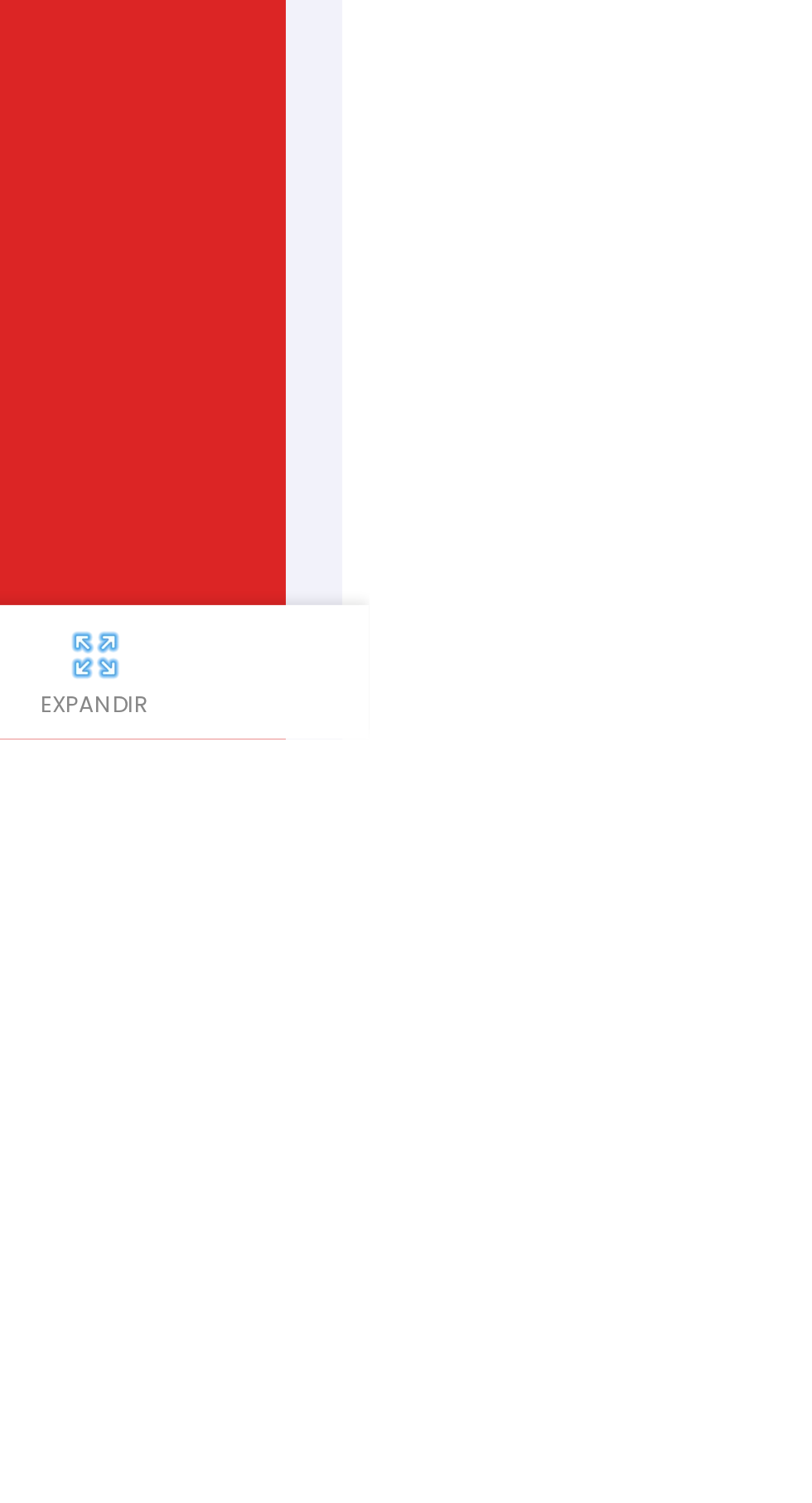 click on "BONO GRATIS Juego gratis PRENSA Intentos 00 Los miembros que hayan realizado al menos un depósito exitoso en el último mes pueden obtener el BONO DE RASCA Y GANA GRATIS mensual del nivel correspondiente del mes anterior el día 1 de cada mes. (El bono de raspa y gana gratis mensual se puede retirar 1 vez en la facturación) Términos y condiciones INVITA favoritos Deportes Casino EXPANDIR Bienvenido , [USERNAME]! Depósito Retirar Apuestas Deportivas Mejor cuota Apuesta y Gana Más transmisiones Casino Promociones BLOGS NOTICIAS MI PERFIL Información personal Verificación de Usuario Verificado CAJERO Deposito Retiros Transacciones Transacciones financieras Historial de Bonos Programa de referidos Sugerencias Bono Gratis Chat en línea Cerrar sesión Patrocinadoras Oscuro Luz Raspa y gana hasta $10,000 ¡Ganaste! $ 0" at bounding box center [406, 841] 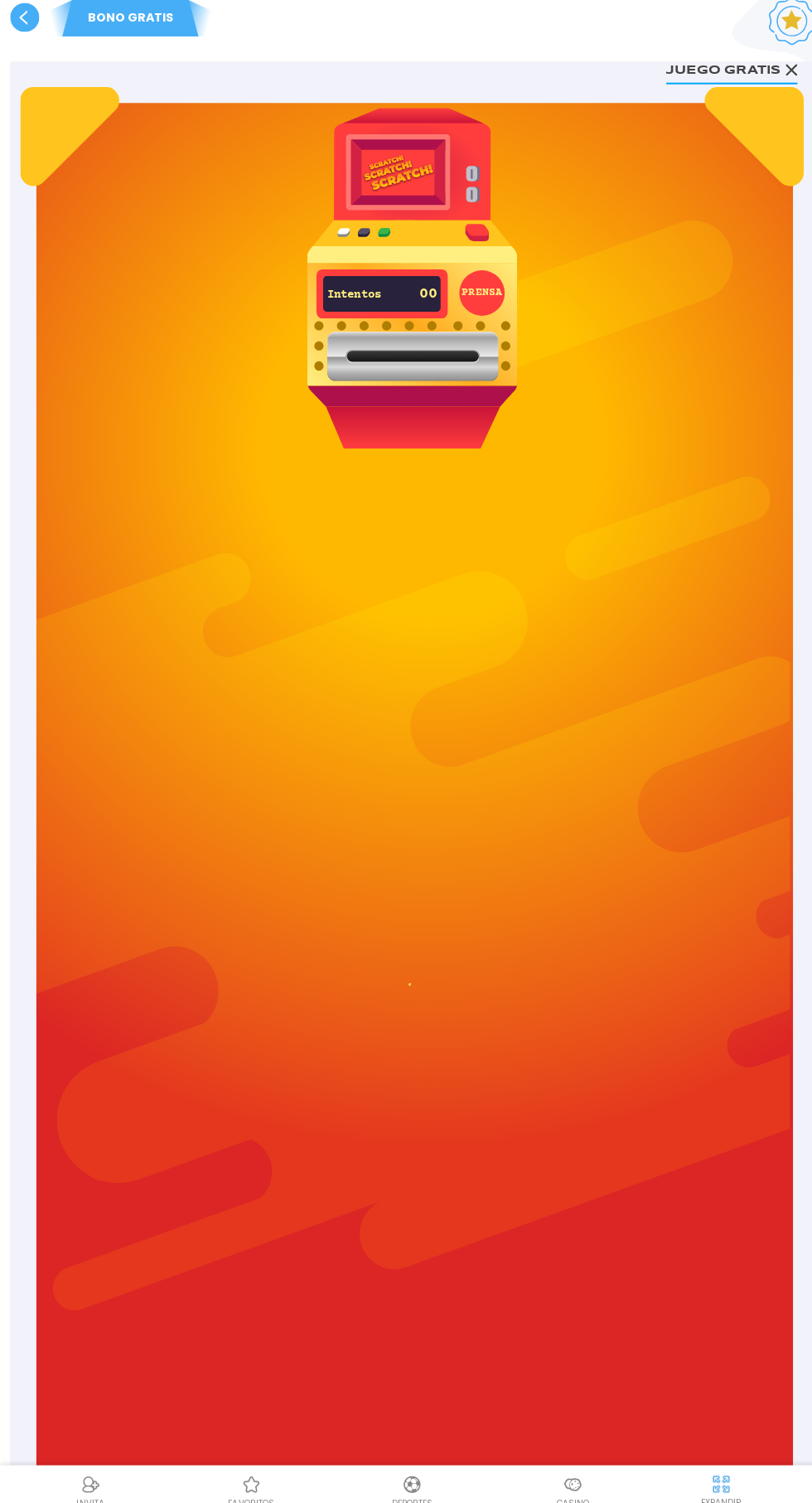 click at bounding box center [406, 284] 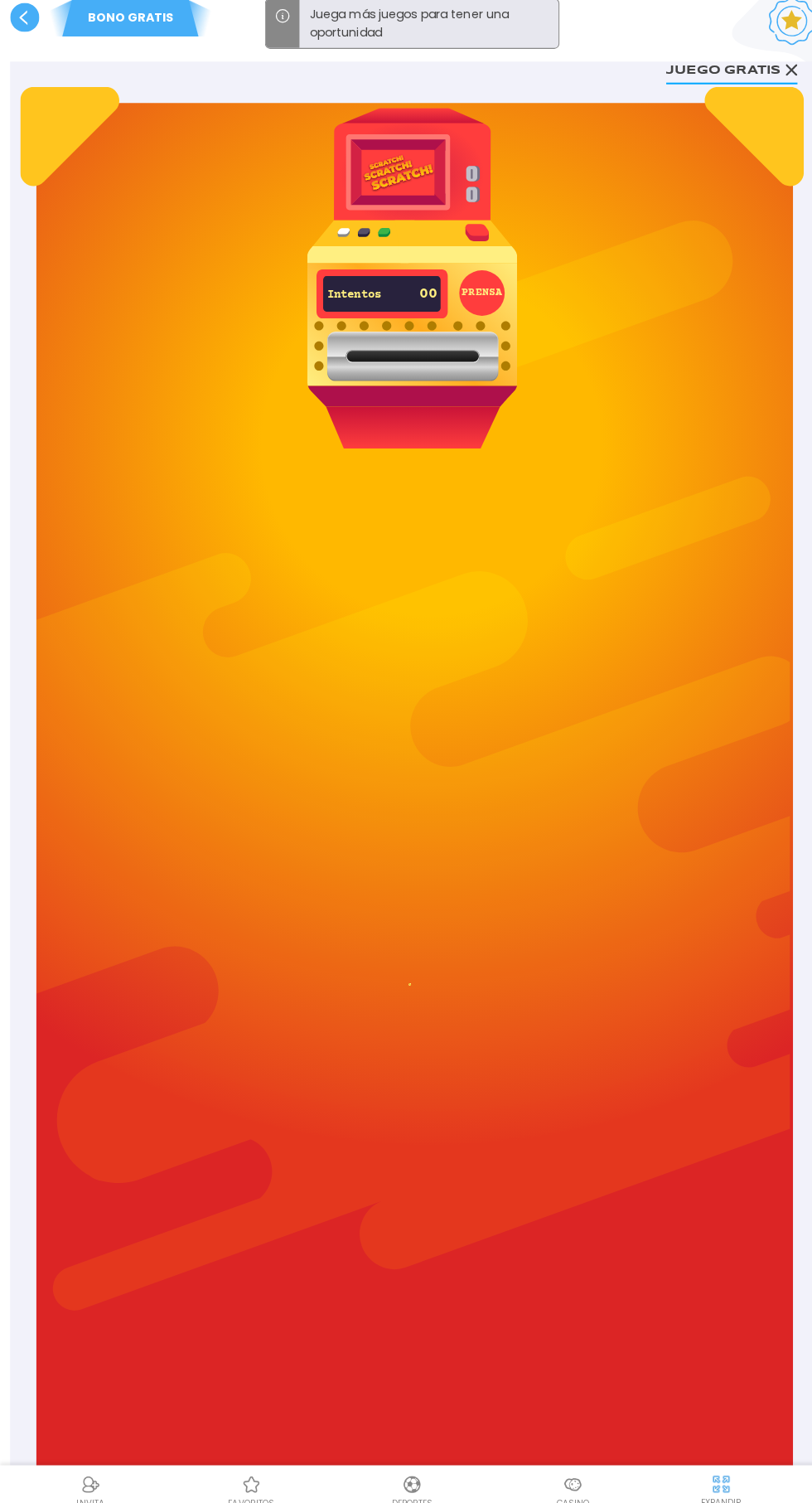 click on "PRENSA" at bounding box center [475, 298] 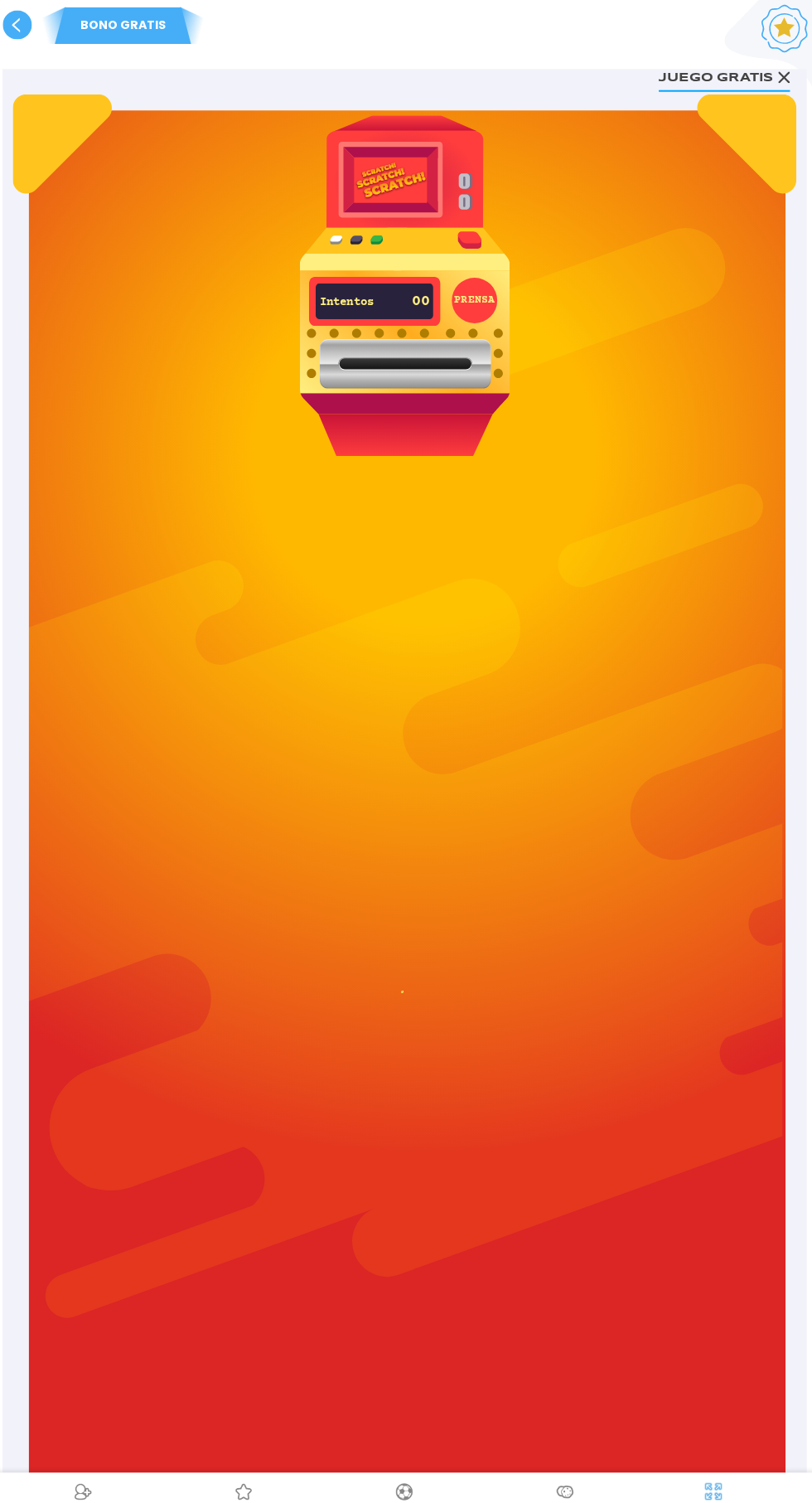 click on "PRENSA Intentos 00 Los miembros que hayan realizado al menos un depósito exitoso en el último mes pueden obtener el BONO DE RASCA Y GANA GRATIS mensual del nivel correspondiente del mes anterior el día 1 de cada mes. (El bono de raspa y gana gratis mensual se puede retirar 1 vez en la facturación) Términos y condiciones" at bounding box center (406, 830) 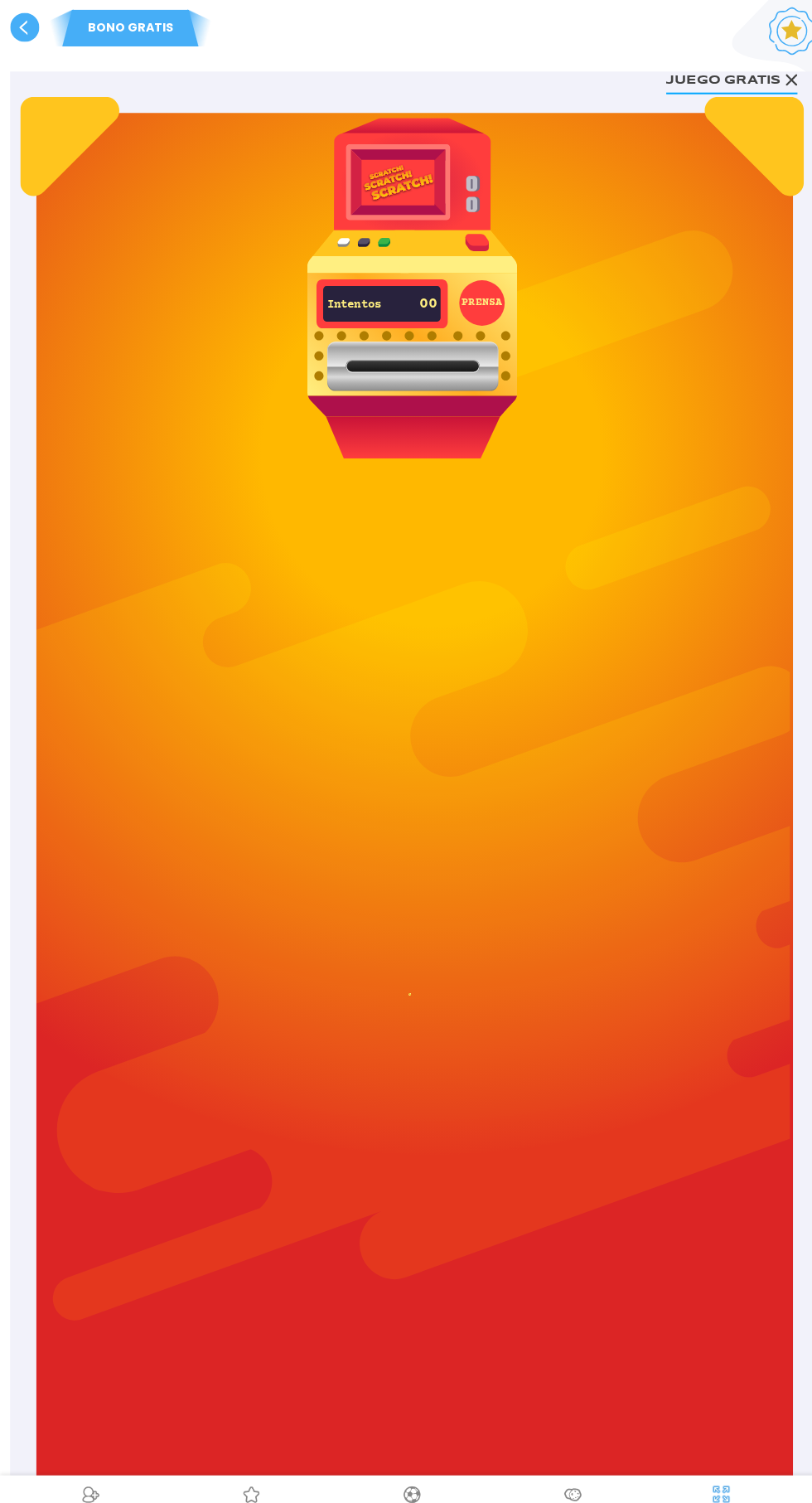 click on "BONO GRATIS" at bounding box center [128, 27] 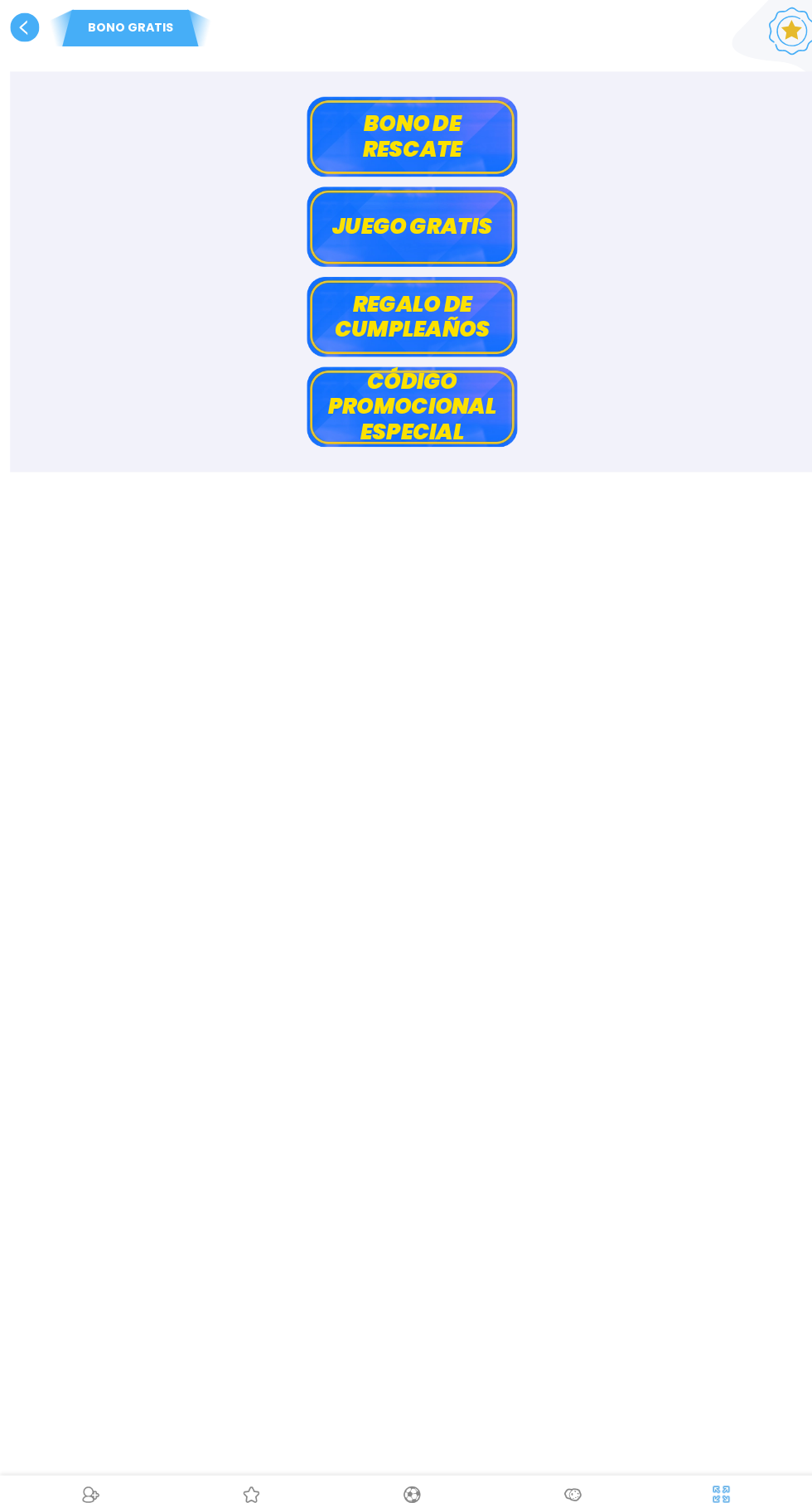 click on "Bono de rescate" at bounding box center (406, 134) 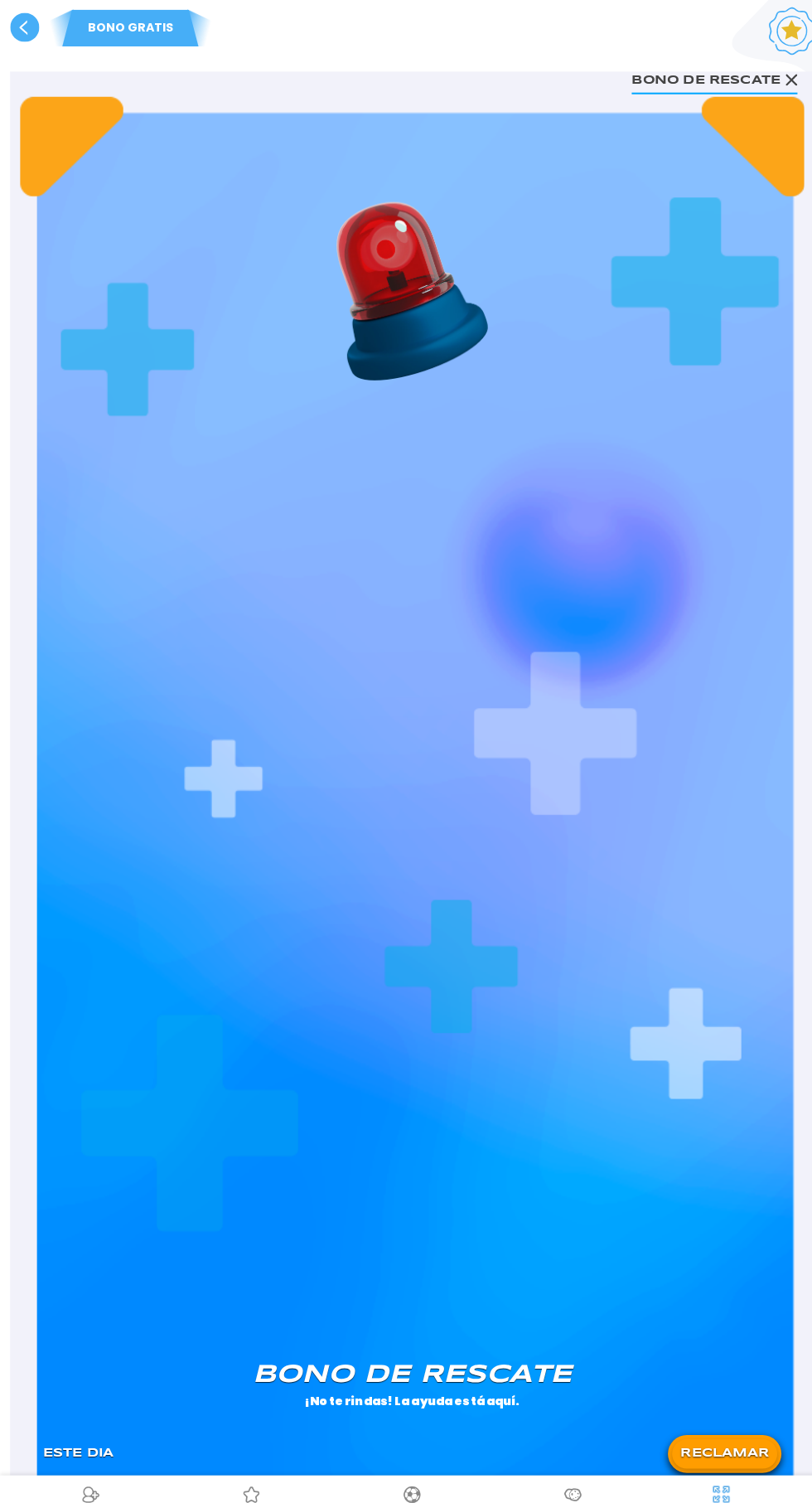 scroll, scrollTop: 40, scrollLeft: 0, axis: vertical 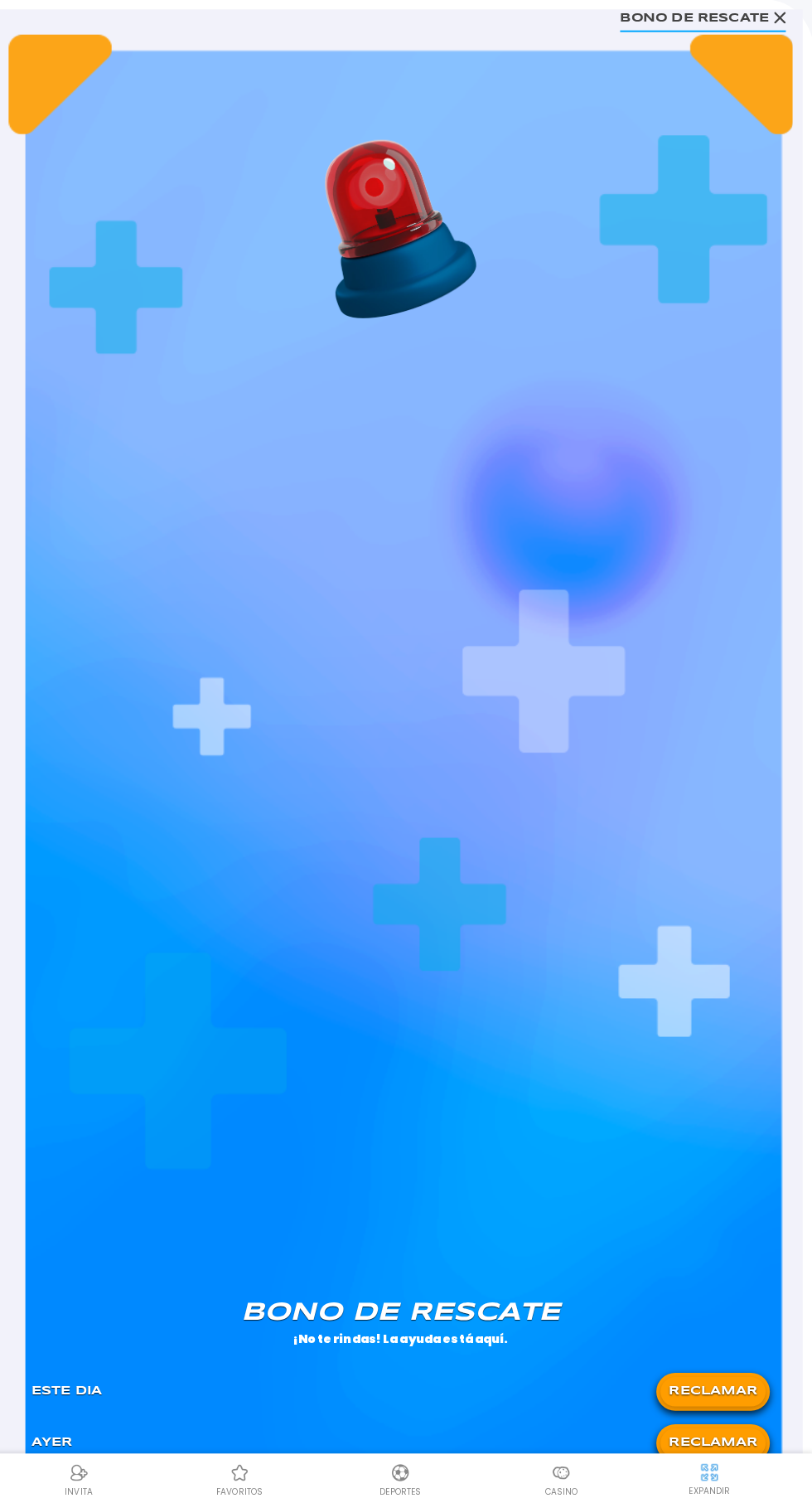 click on "RECLAMAR" at bounding box center [713, 1392] 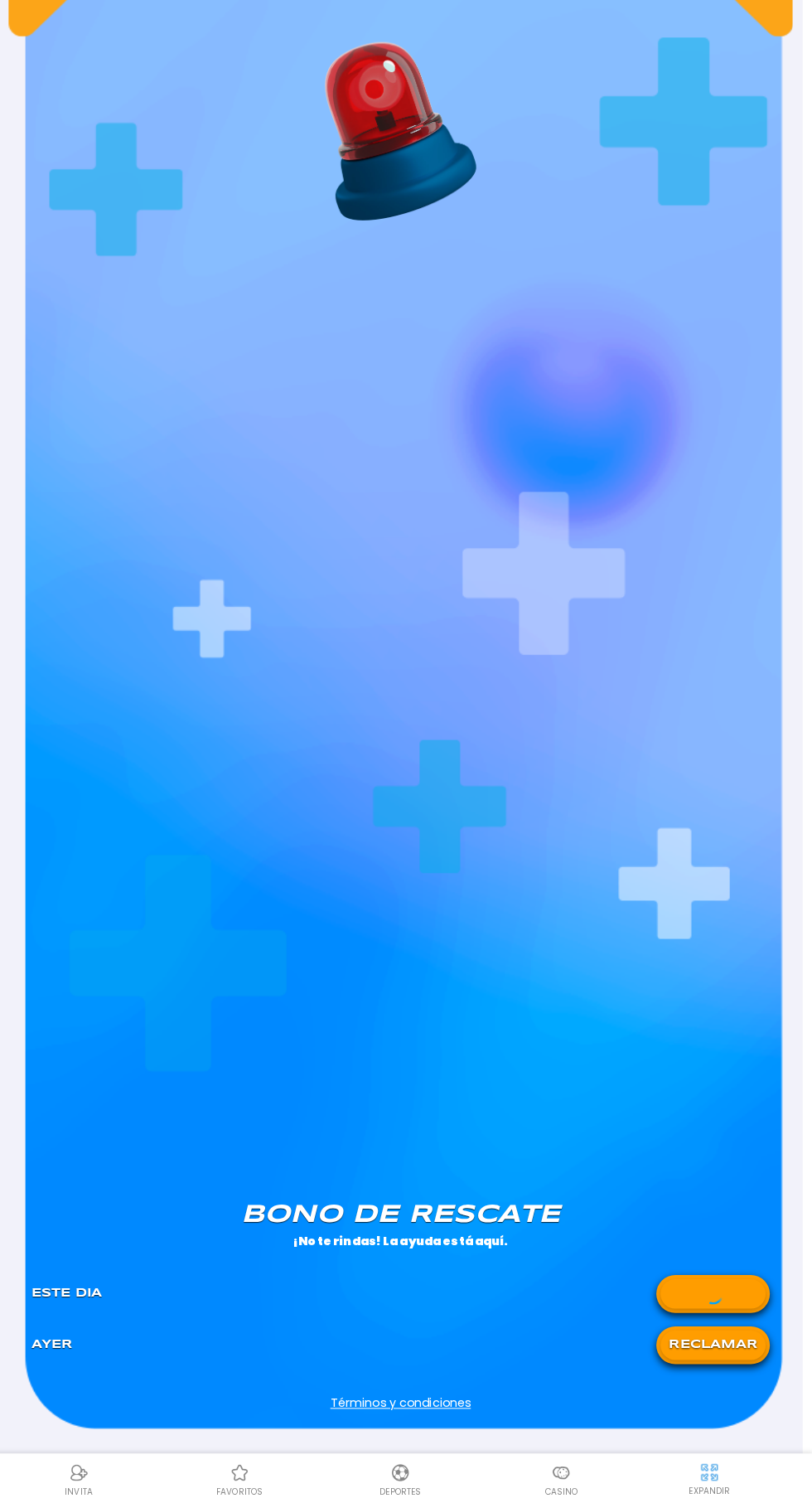 scroll, scrollTop: 177, scrollLeft: 0, axis: vertical 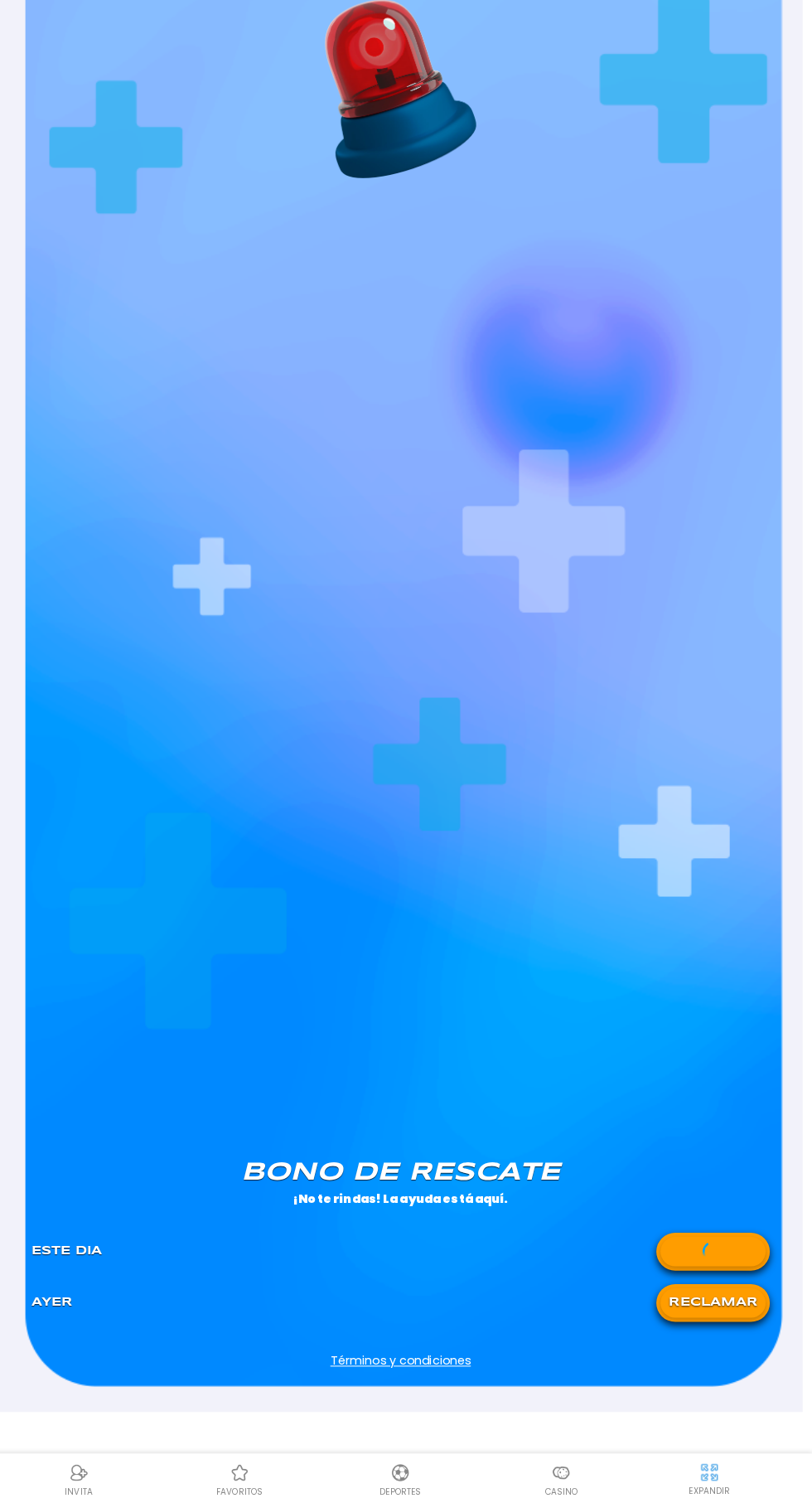 click at bounding box center (713, 1254) 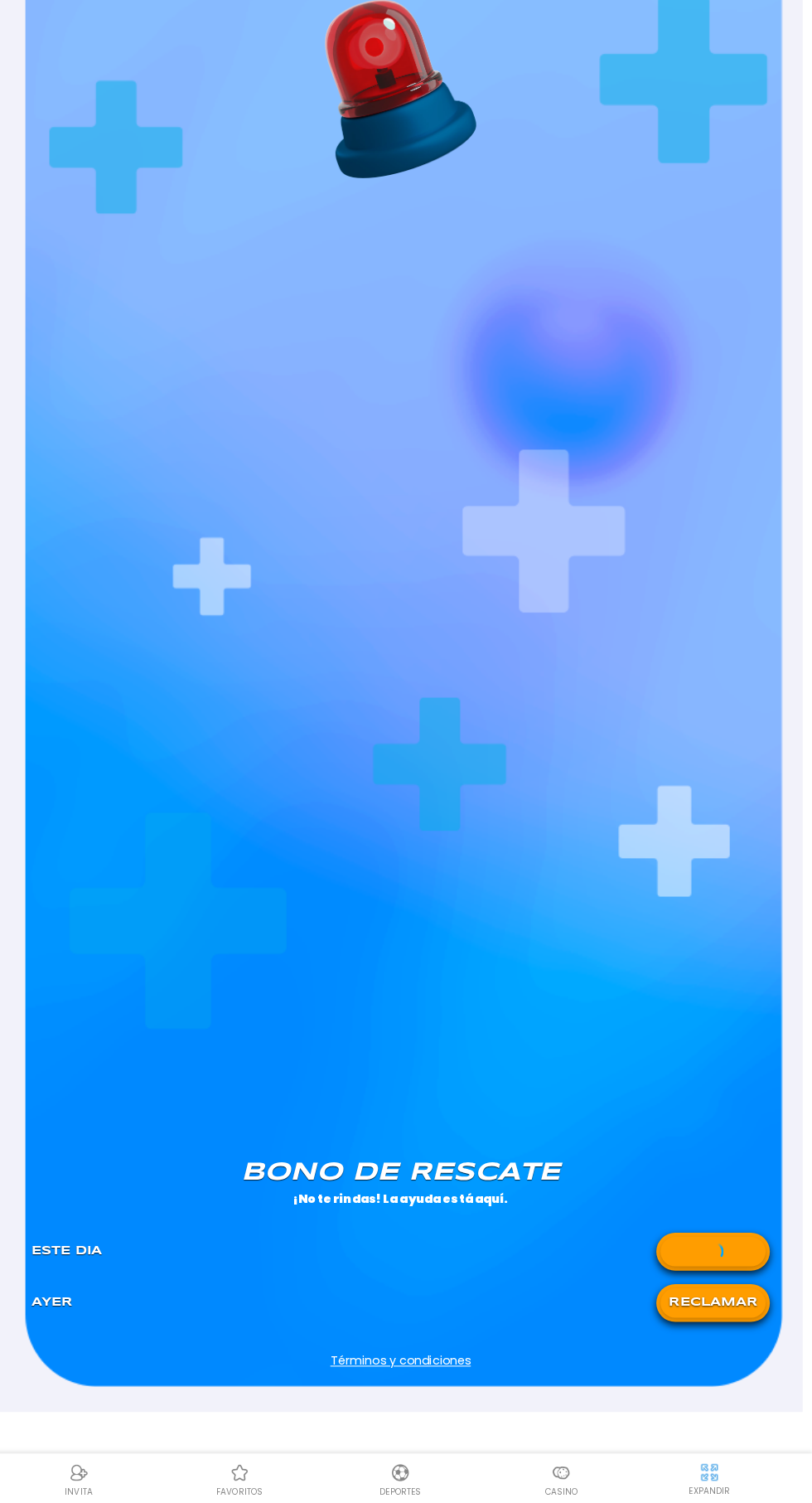 click on "RECLAMAR" at bounding box center (713, 1305) 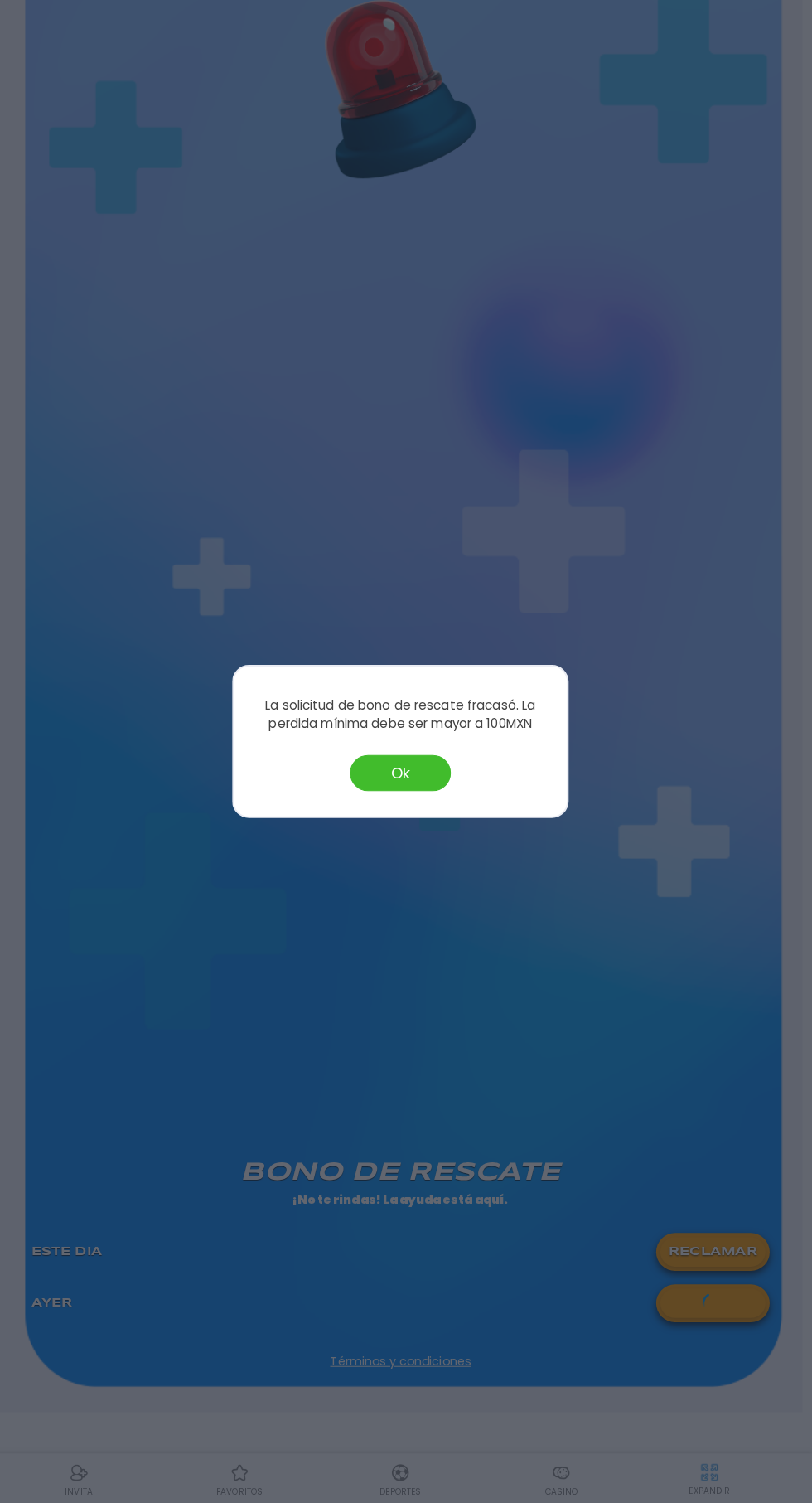 click on "La solicitud de bono de rescate fracasó. La perdida  mínima debe ser mayor a 100MXN Ok" at bounding box center (406, 752) 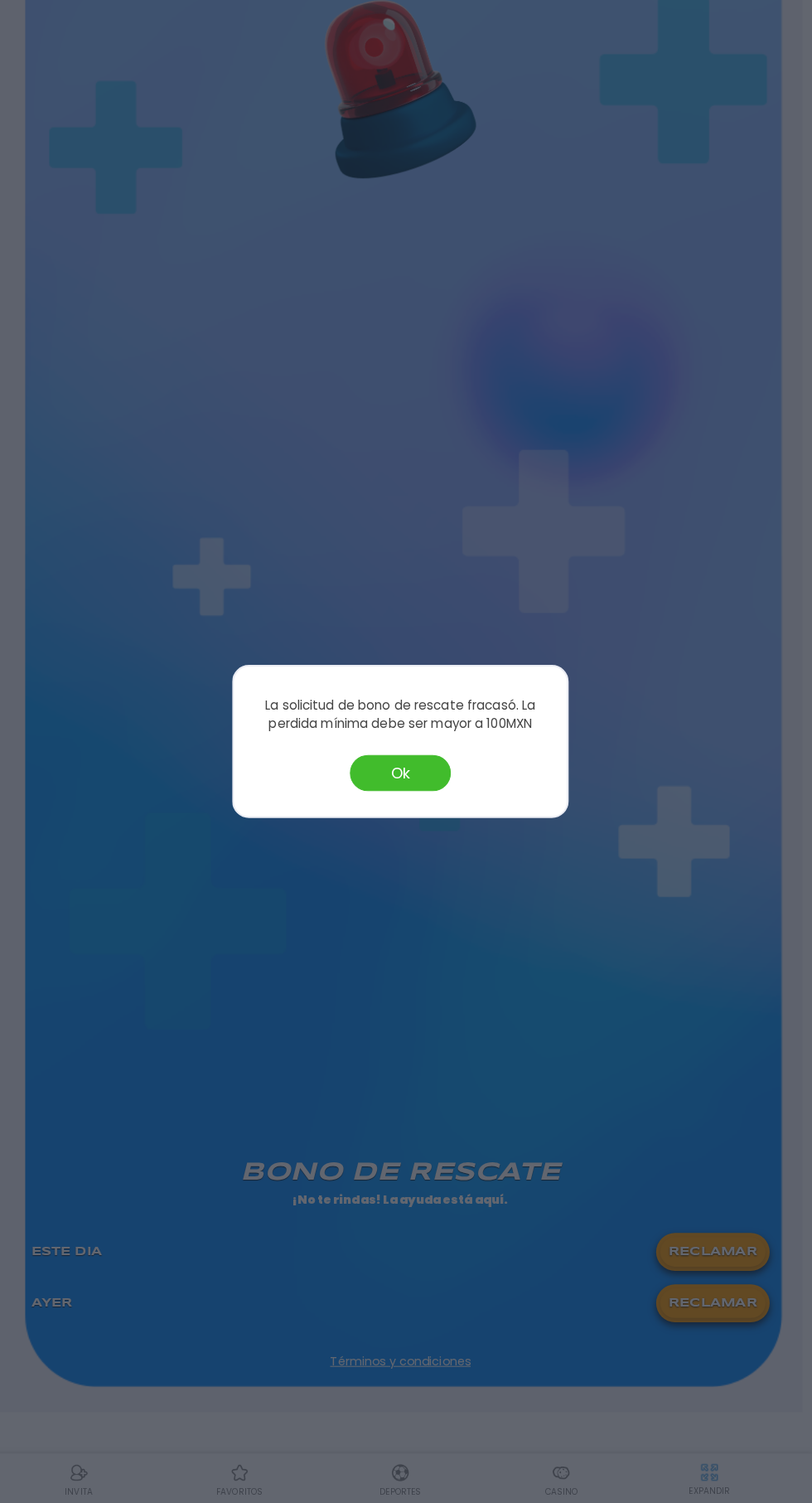 click on "La solicitud de bono de rescate fracasó. La perdida  mínima debe ser mayor a 100MXN" 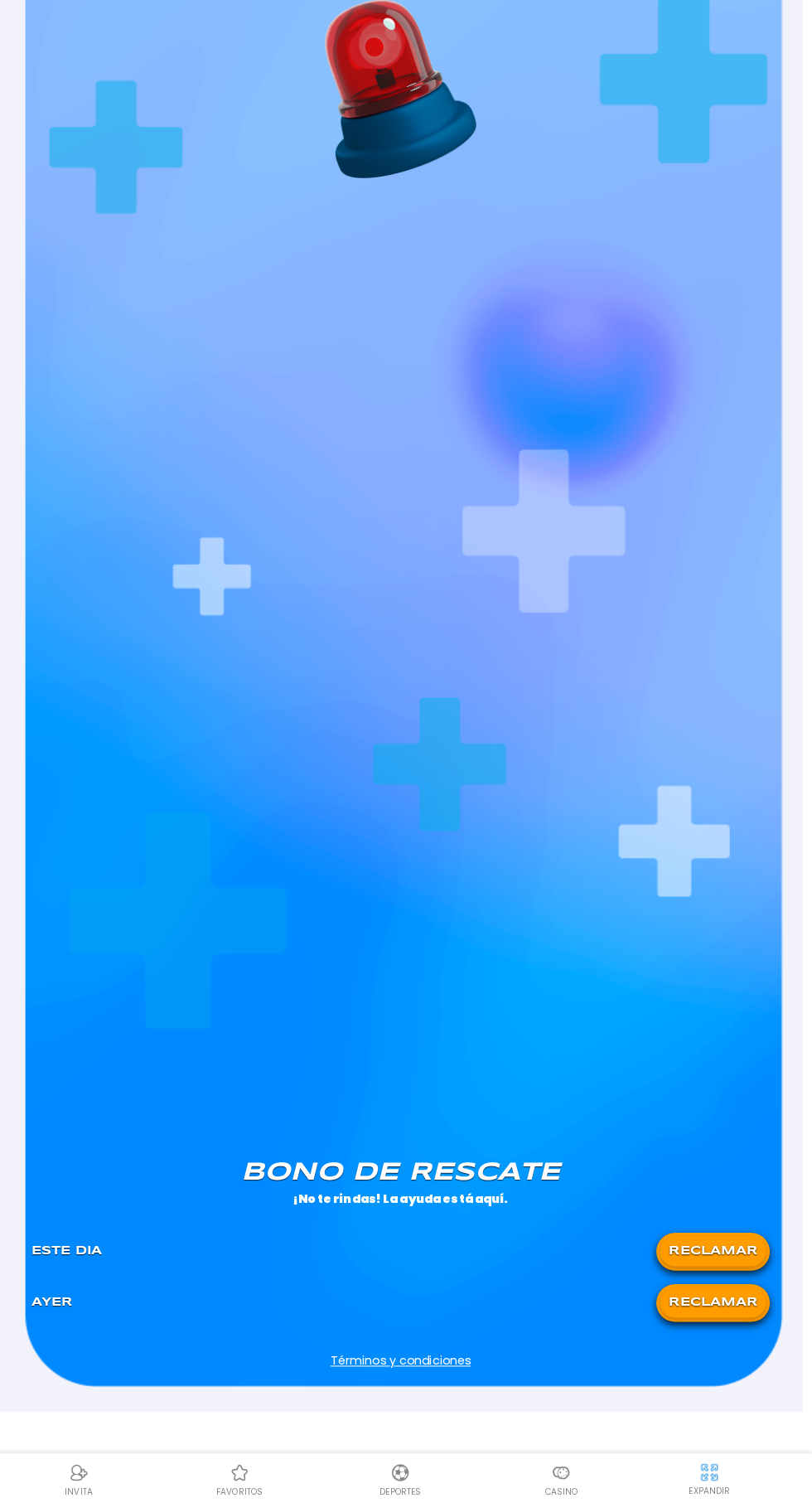 scroll, scrollTop: 0, scrollLeft: 0, axis: both 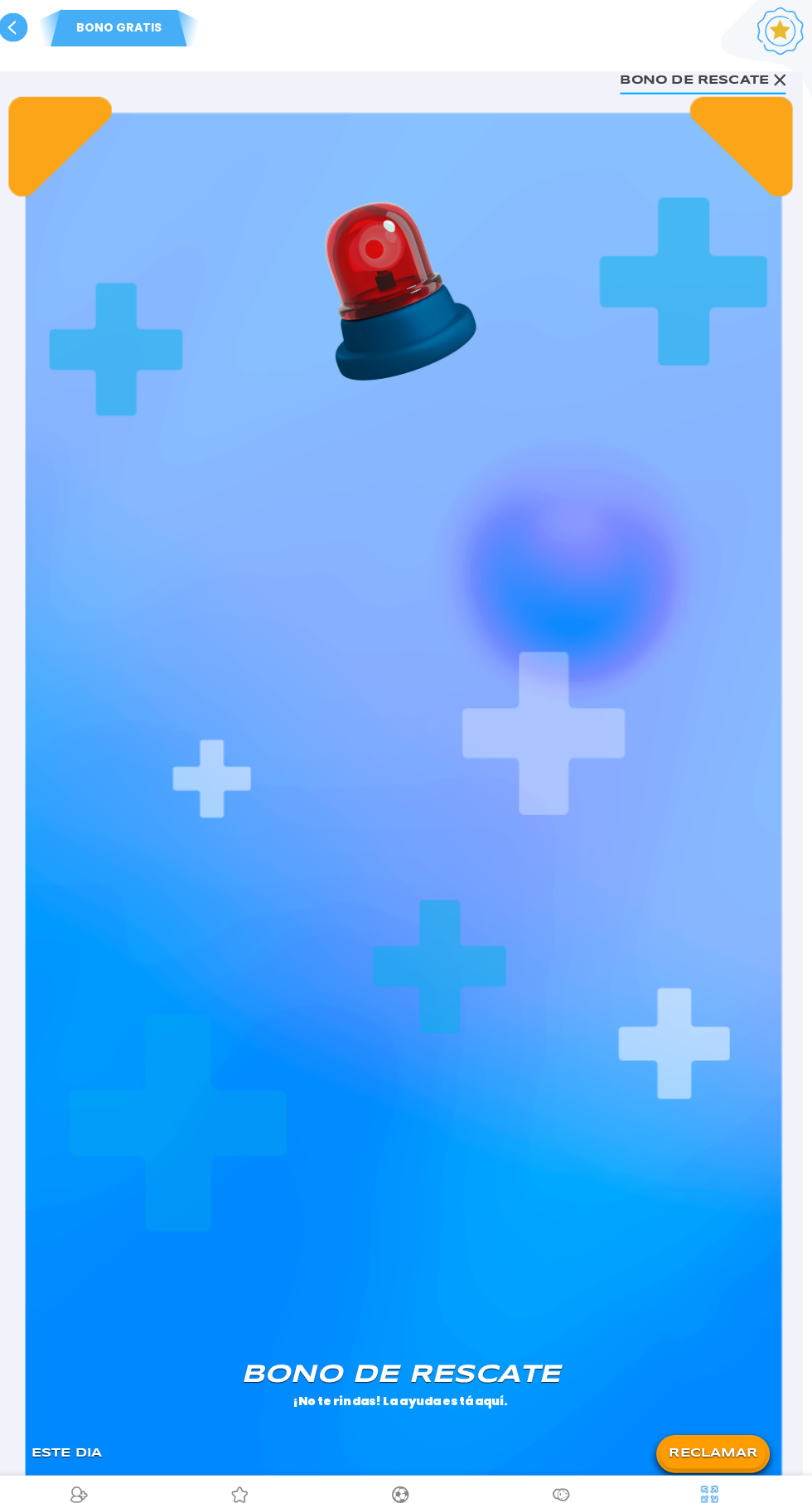 click 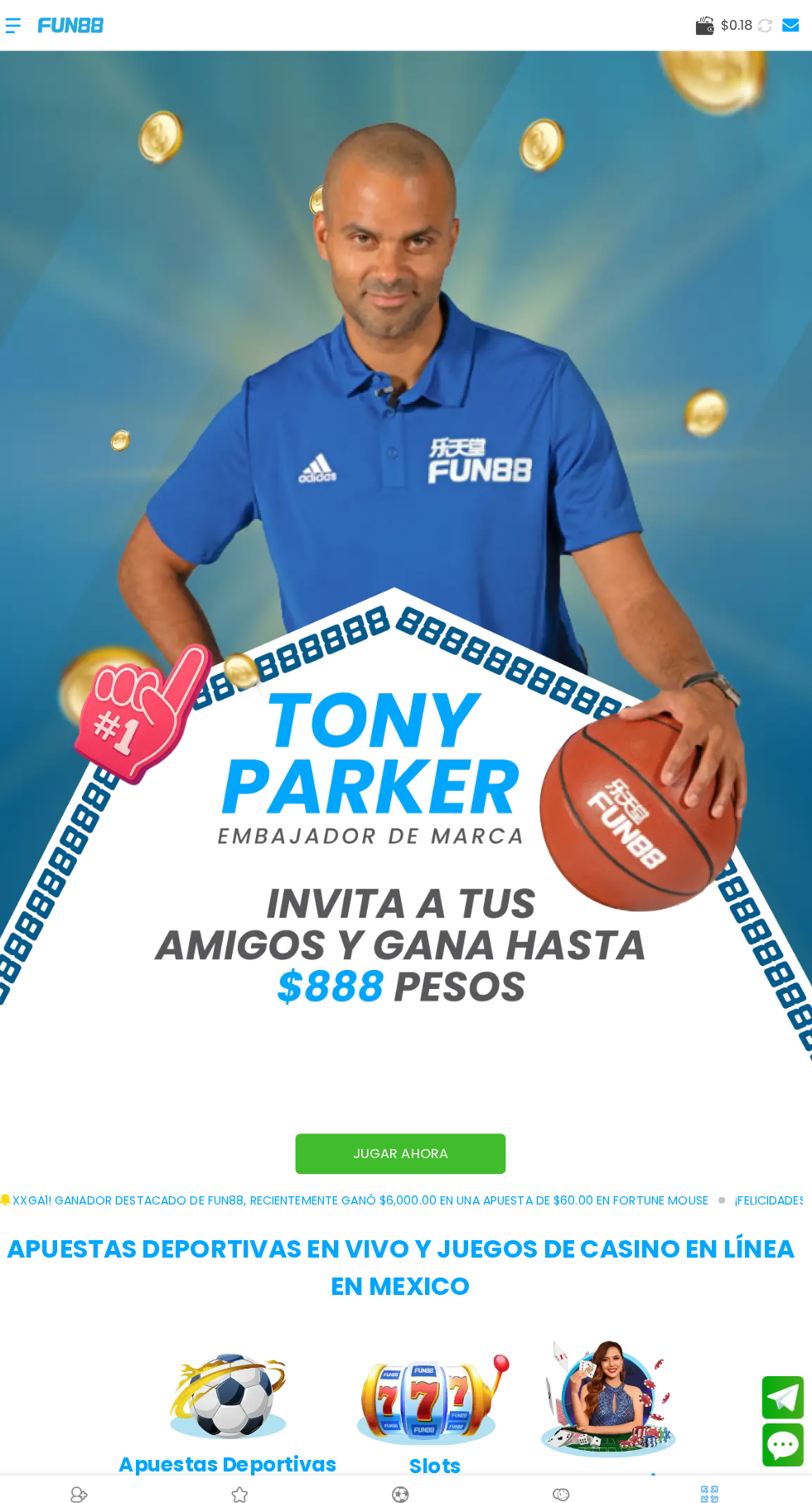 scroll, scrollTop: 182, scrollLeft: 0, axis: vertical 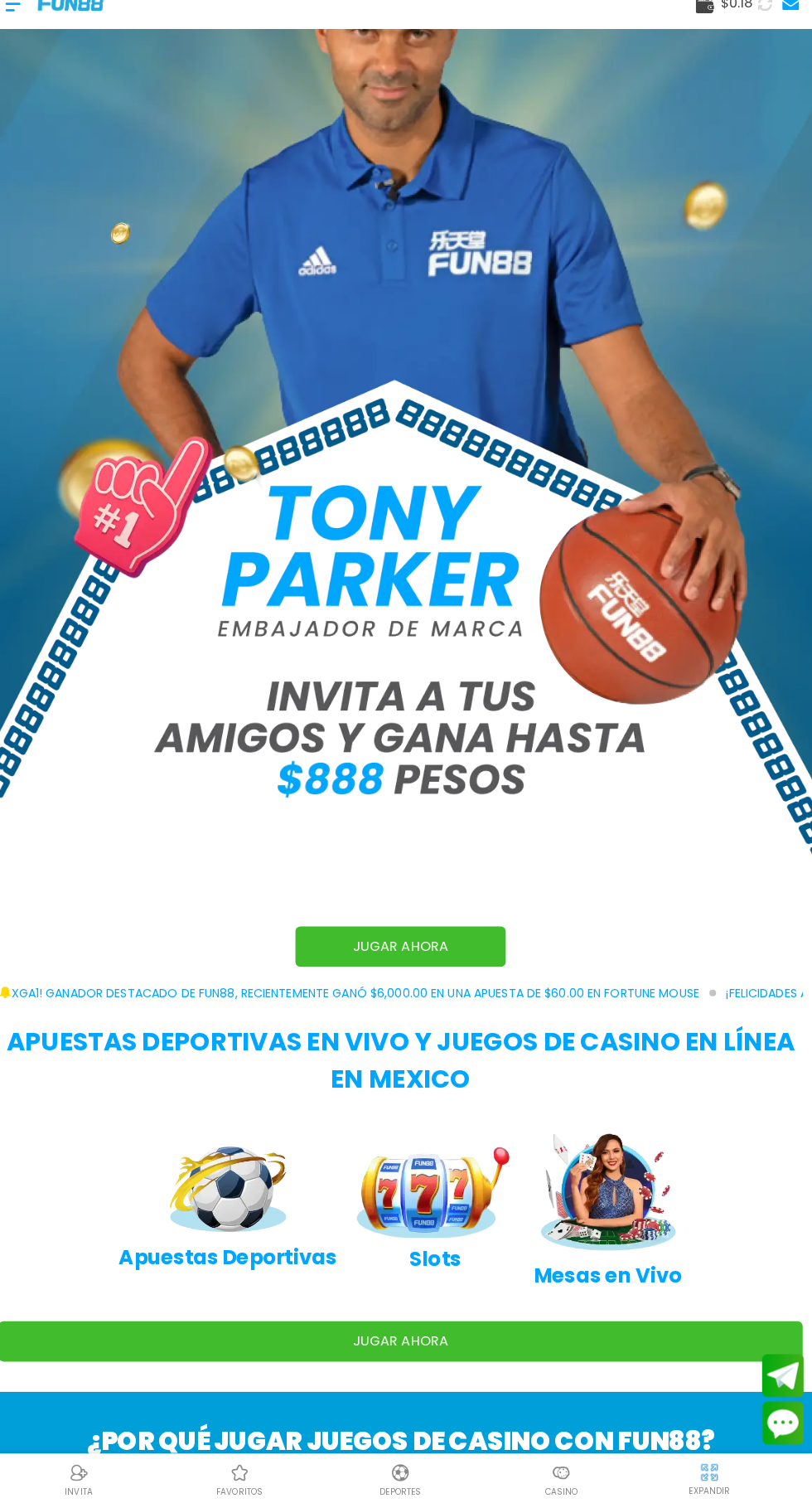 click at bounding box center (783, 1423) 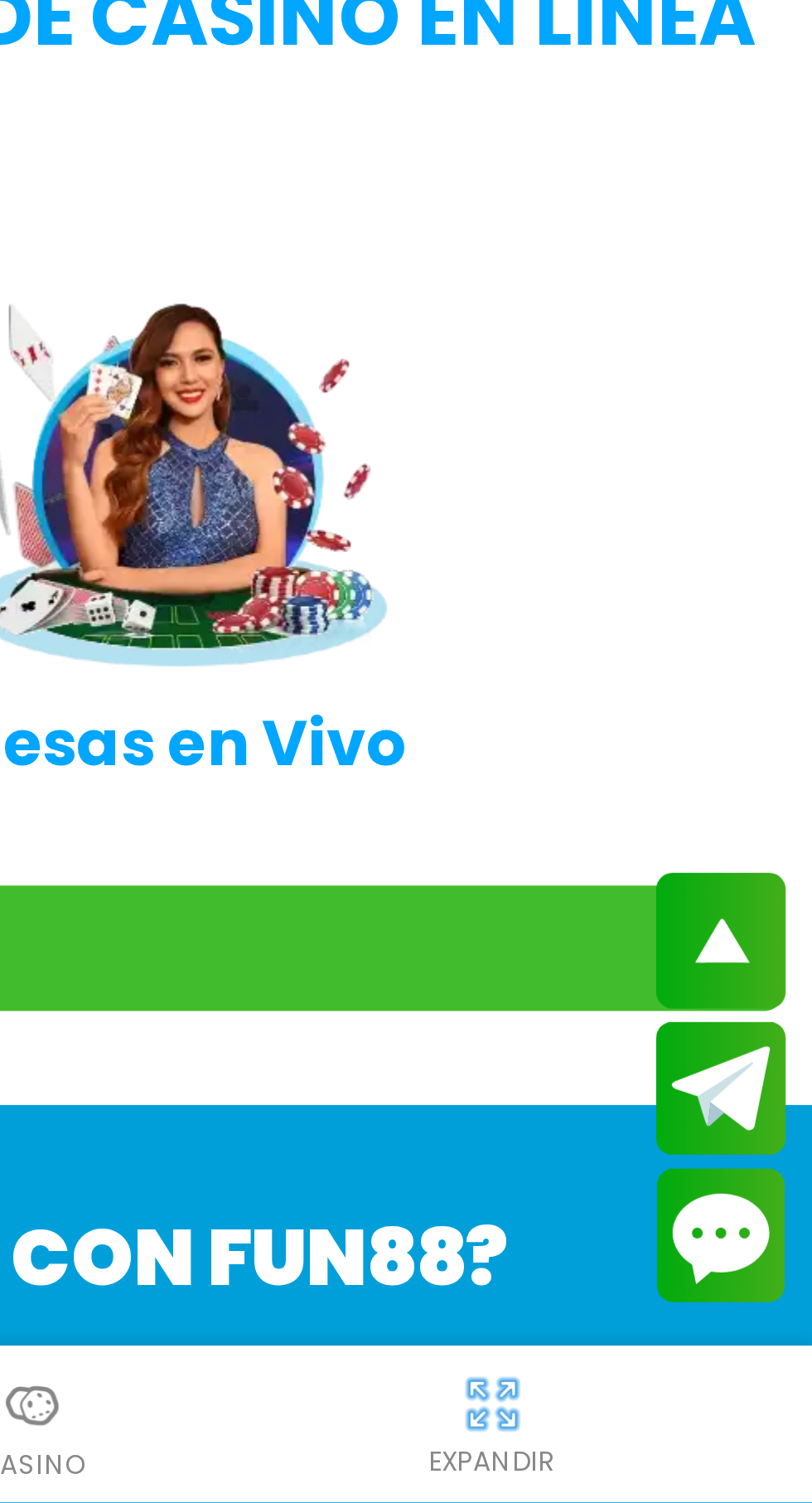 scroll, scrollTop: 198, scrollLeft: 0, axis: vertical 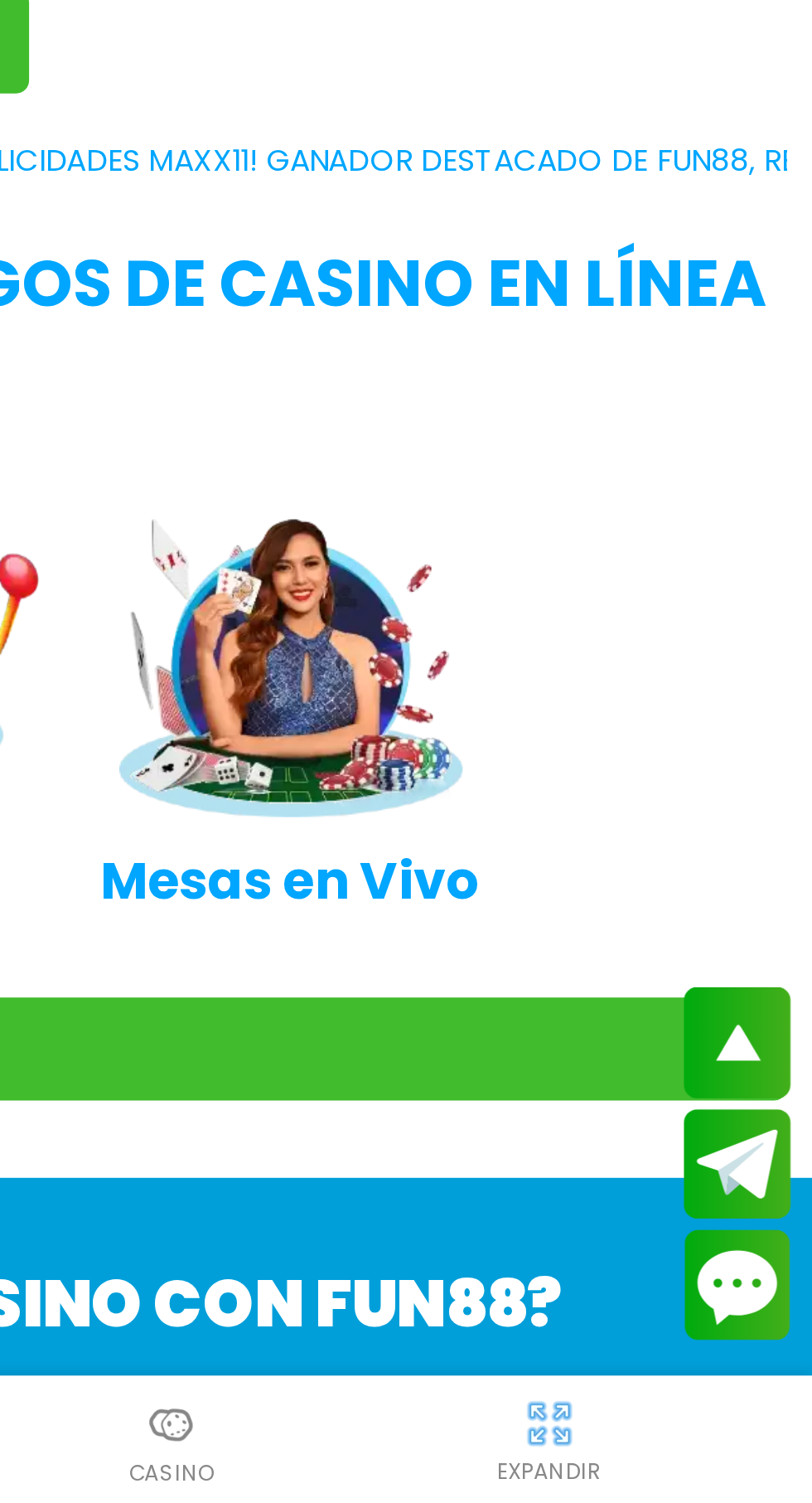 click on "Apuestas deportivas en vivo y juegos de casino en línea en Mexico Apuestas Deportivas Slots Mesas en Vivo JUGAR AHORA" at bounding box center (406, 1185) 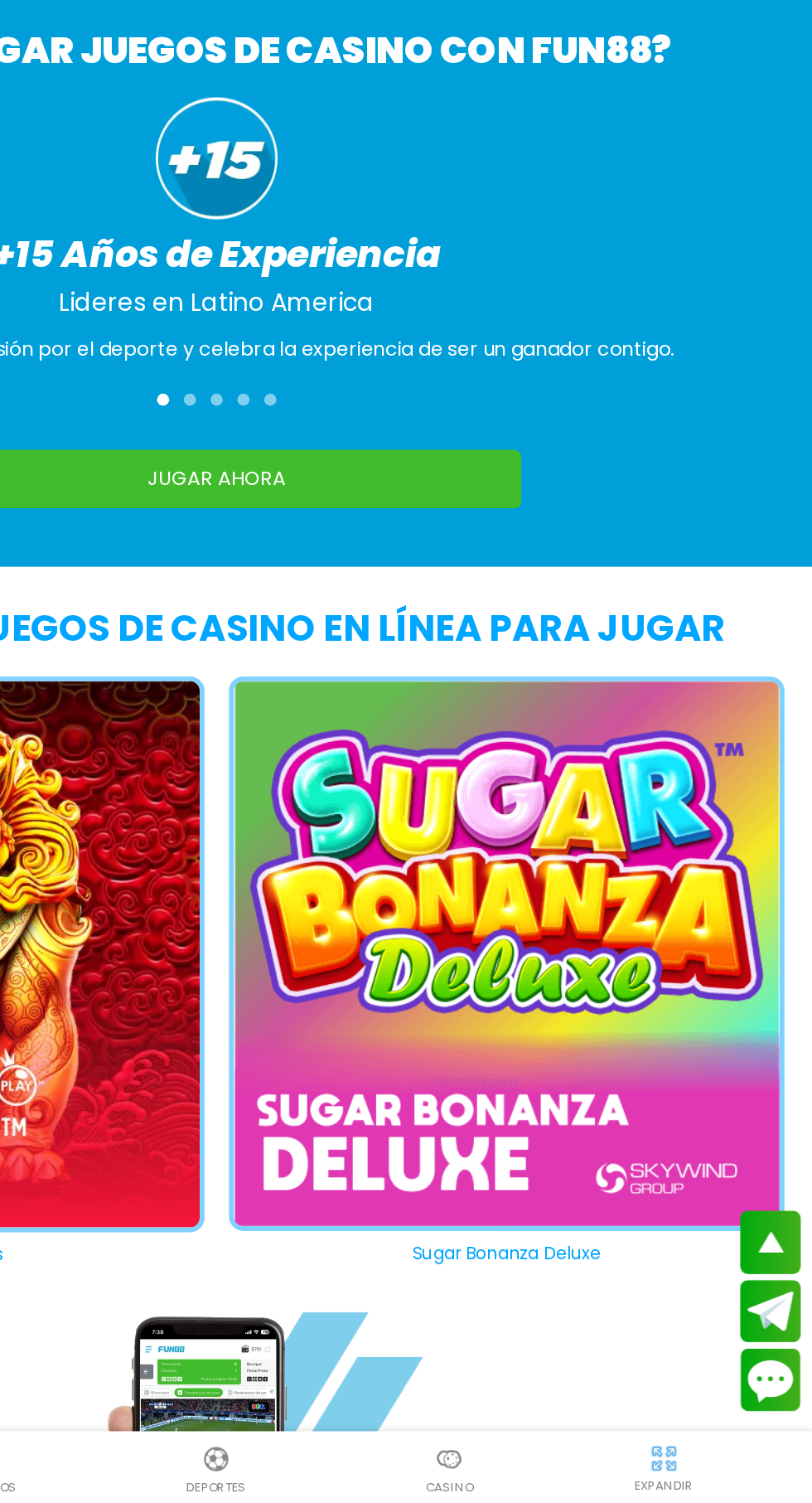scroll, scrollTop: 1109, scrollLeft: 0, axis: vertical 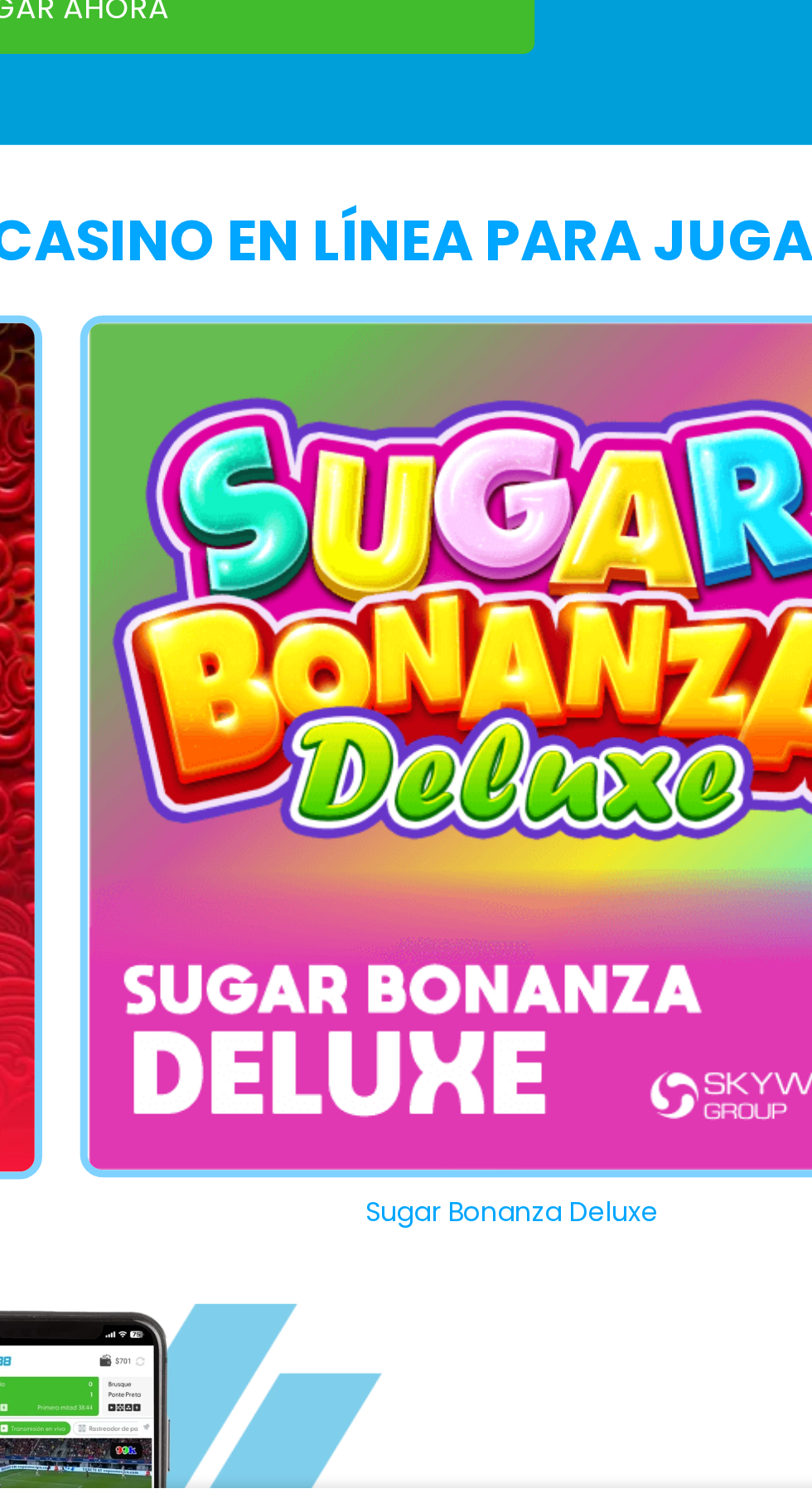 click on "EXPANDIR" at bounding box center [710, 1490] 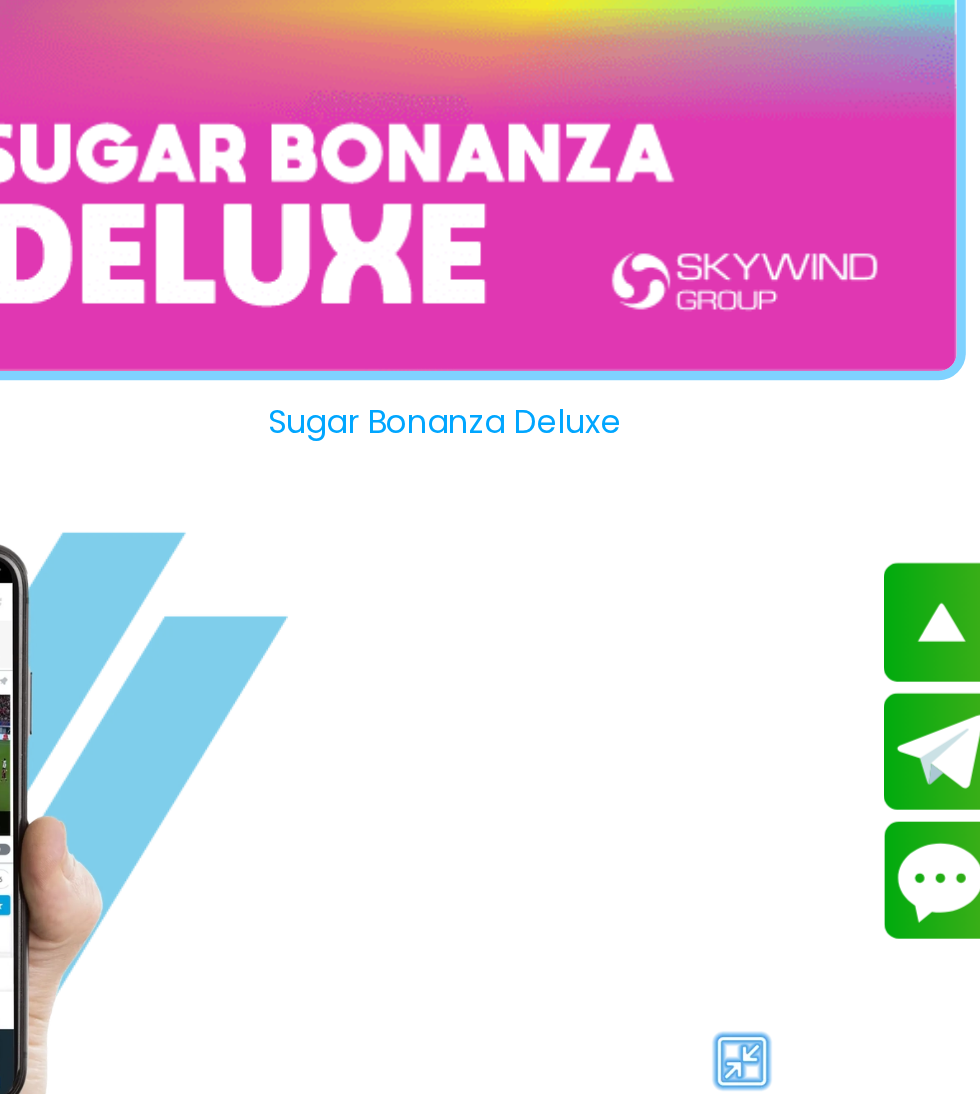 scroll, scrollTop: 2094, scrollLeft: 0, axis: vertical 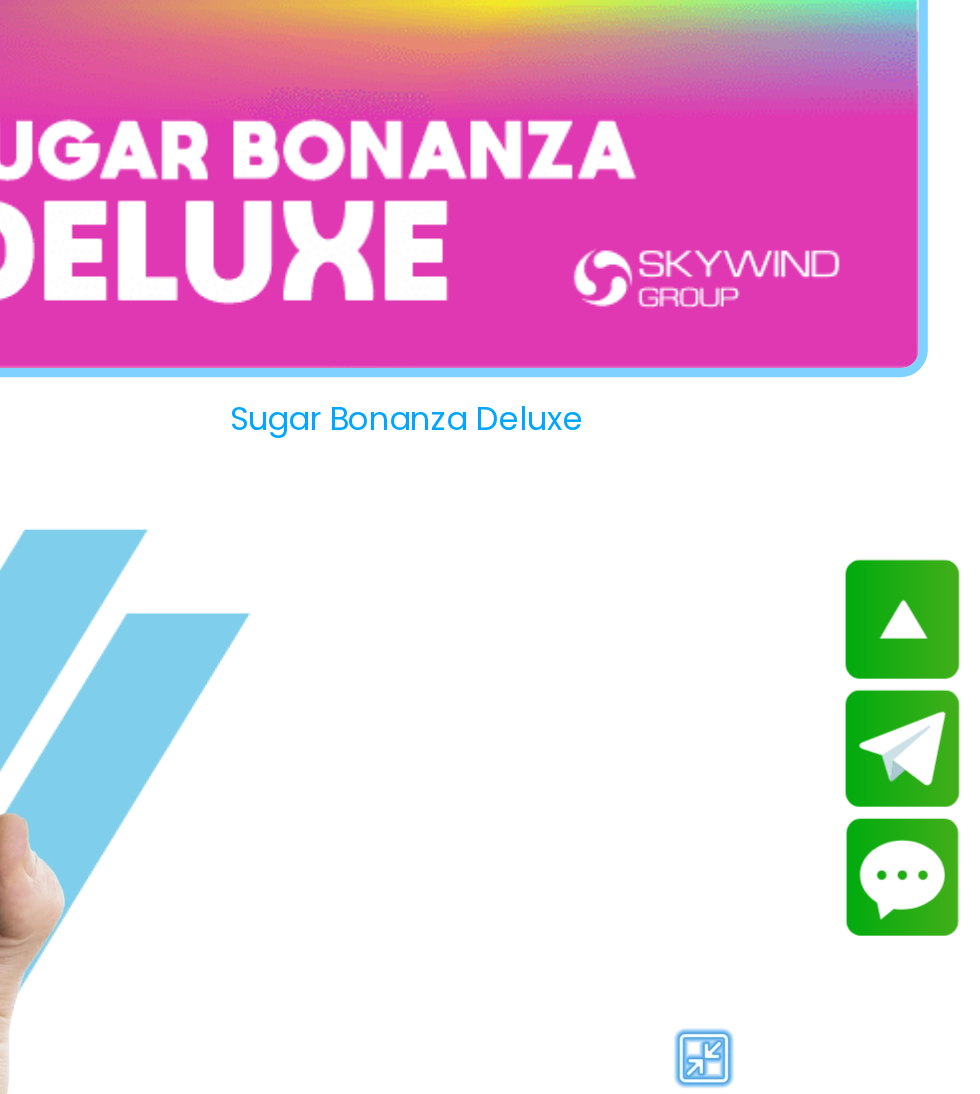 click at bounding box center (490, 1016) 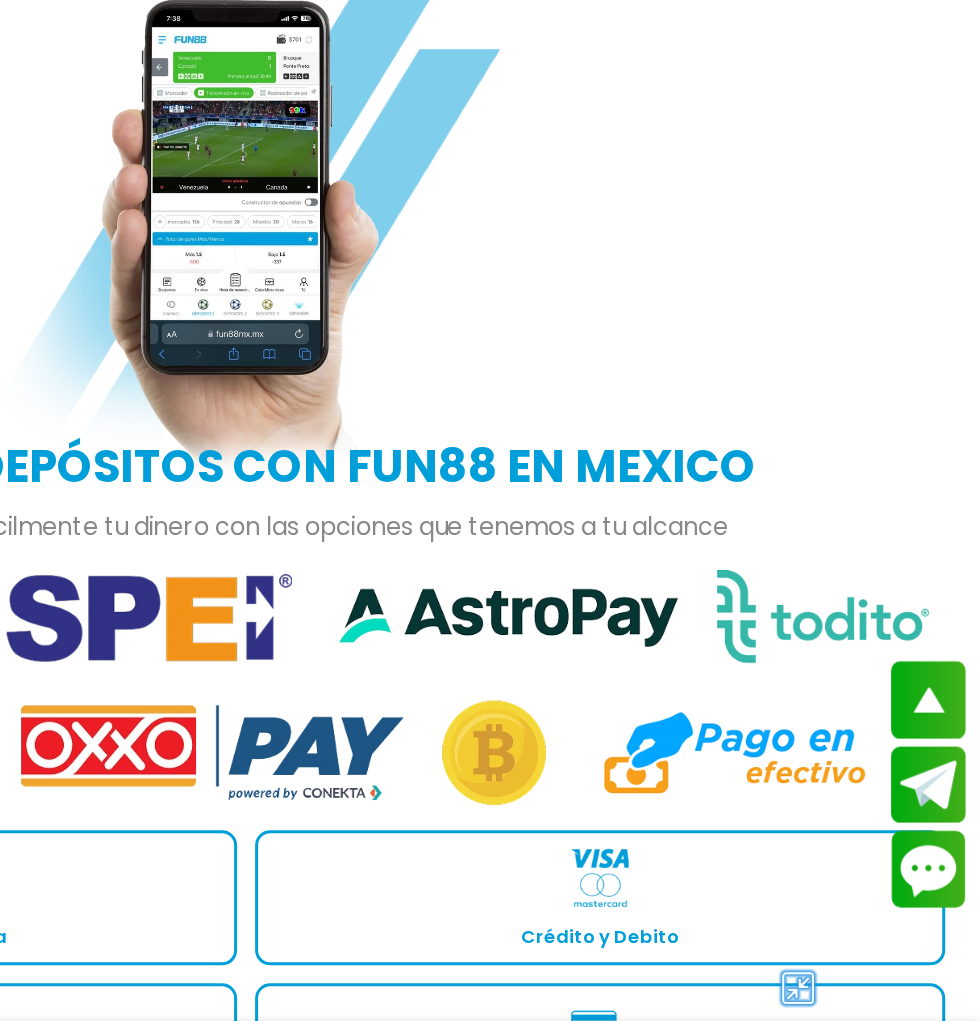 scroll, scrollTop: 2597, scrollLeft: 0, axis: vertical 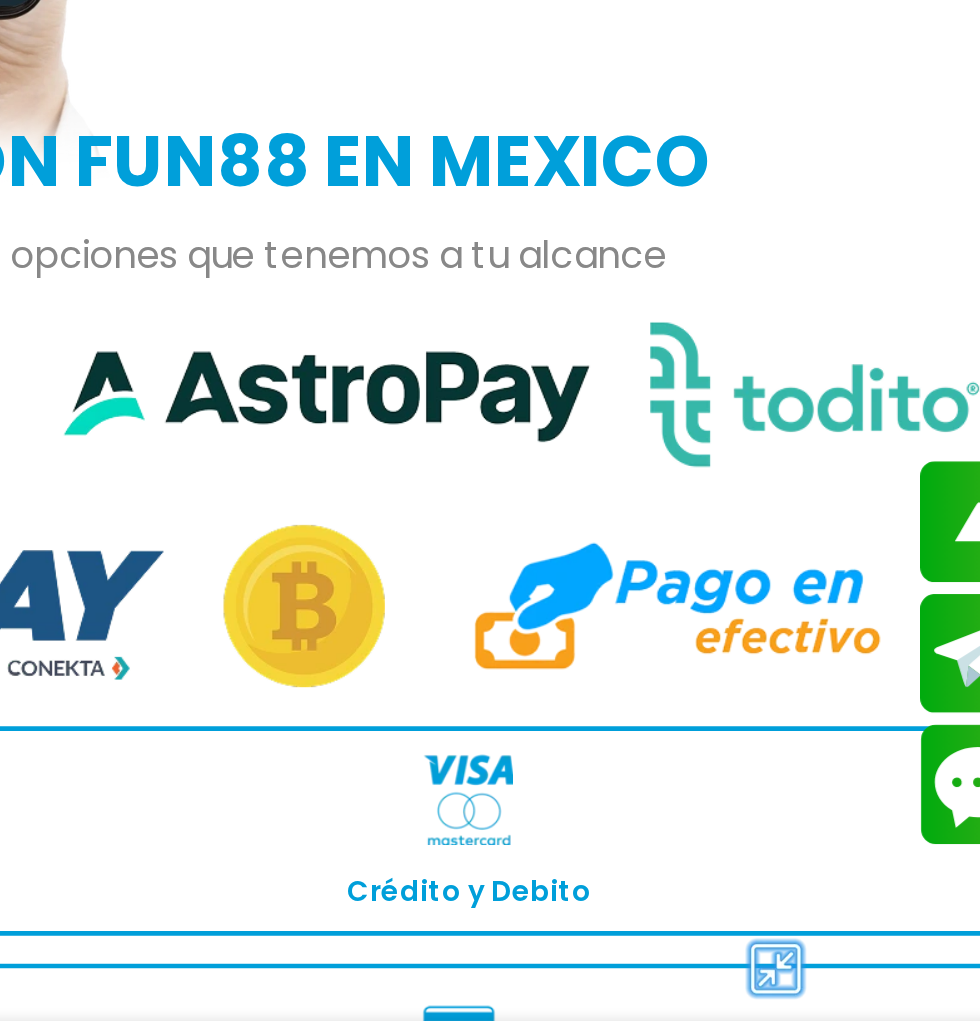 click on "Retiros y depósitos con FUN88 en Mexico Deposita y retira fácilmente tu dinero con las opciones que tenemos a tu alcance Tienda de conveniencia Crédito y Debito Transferencias Tarjetas Prepago JUGAR AHORA" at bounding box center (490, 753) 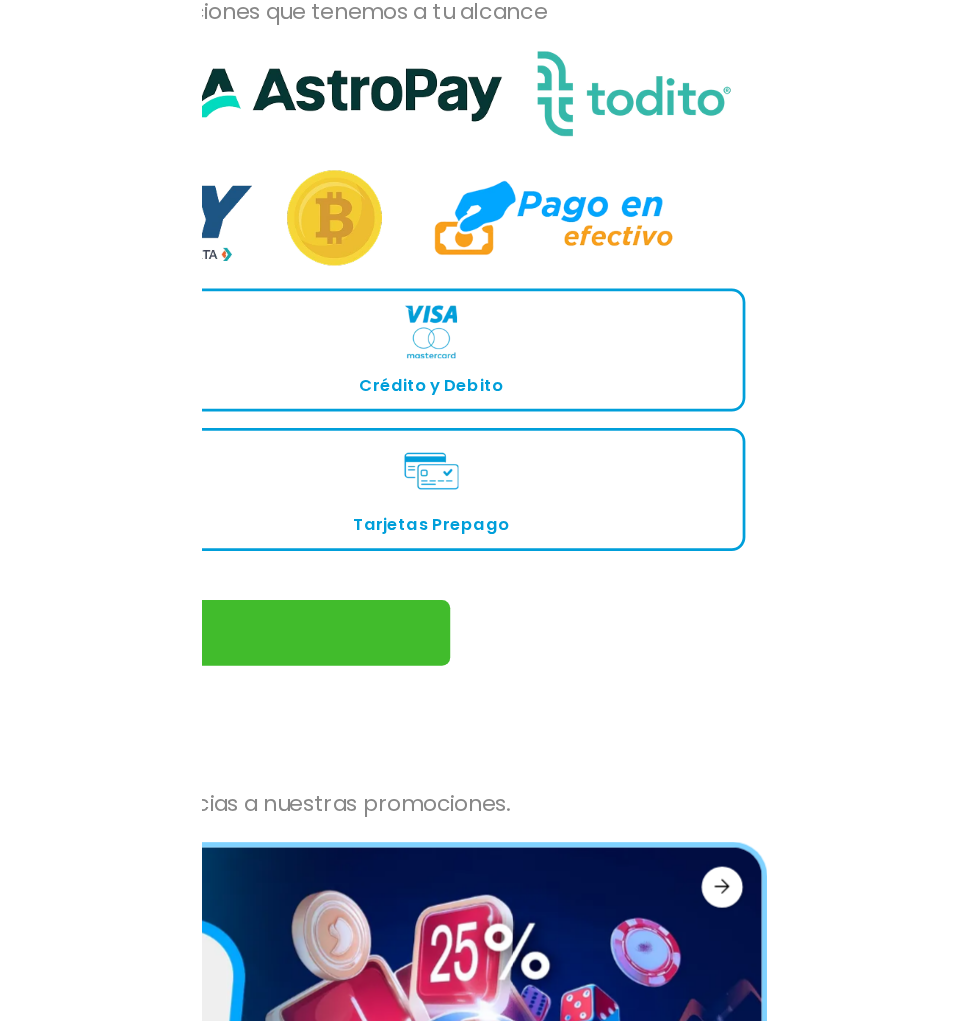 scroll, scrollTop: 3007, scrollLeft: 0, axis: vertical 